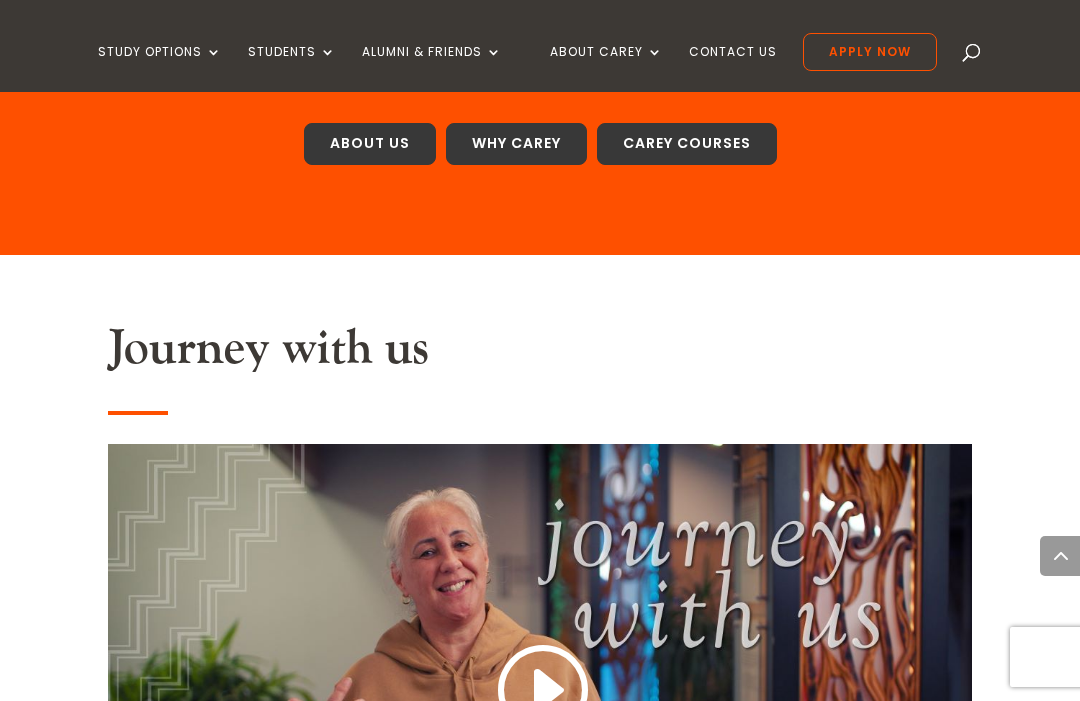 scroll, scrollTop: 1361, scrollLeft: 0, axis: vertical 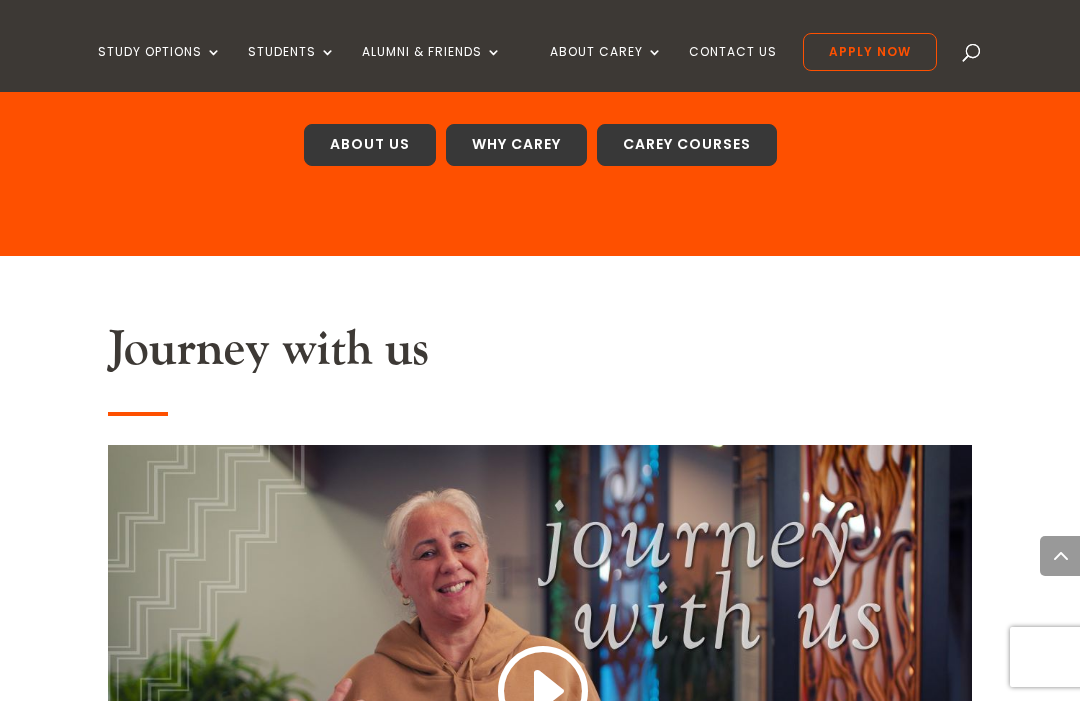 click on "About Us" at bounding box center (370, 145) 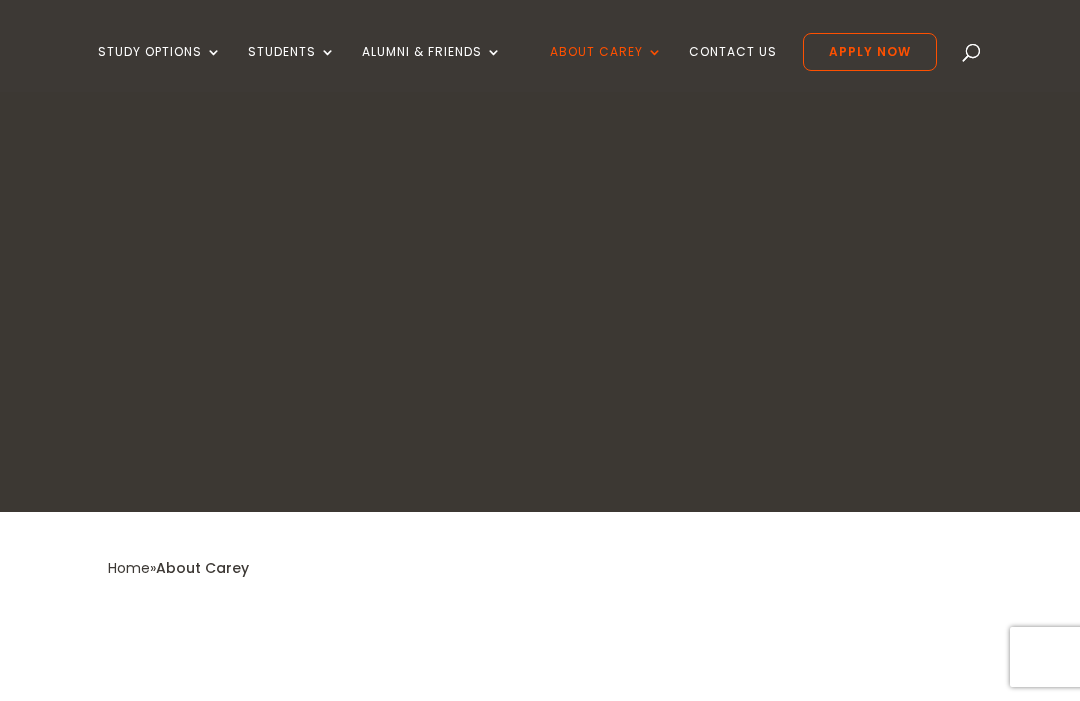 scroll, scrollTop: 0, scrollLeft: 0, axis: both 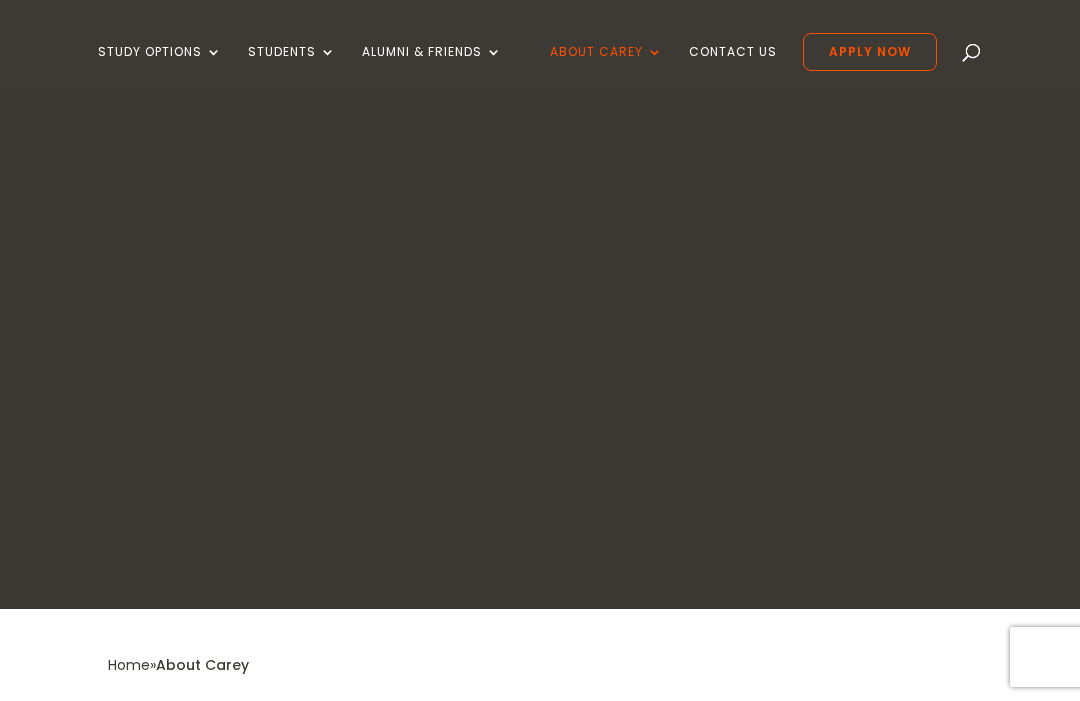 click on "Study Options
Certificate in Christian Leadership (Micro-credential)
NZ Certificate in Christian Ministry | Intermission
NZ Certificate in Christian Studies
NZ Diploma in Christian Studies
Bachelor of Applied Theology
Graduate Diploma of Applied Theology
Carey Graduate School
Postgraduate Diploma in Applied Theology
Master of Applied Theology
Diploma in Pastoral Leadership
Diploma in Pastoral Leadership (Youth)
Certificate and Diploma in Intercultural Practice
Study at Carey
2025 Timetable
Course Descriptions
International Students
Fees & Money Matters
Scholarships
Special Interest Study
Students
CareyOnline
Carey Library
Student Portal
New Students
Community Life
Student Support and Wellbeing
Academic Regulations
Timetables
Alumni & Friends
Support Carey
Give to Carey
Leave a Gift in Your Will
Carey Photos
Media Library" at bounding box center [517, 62] 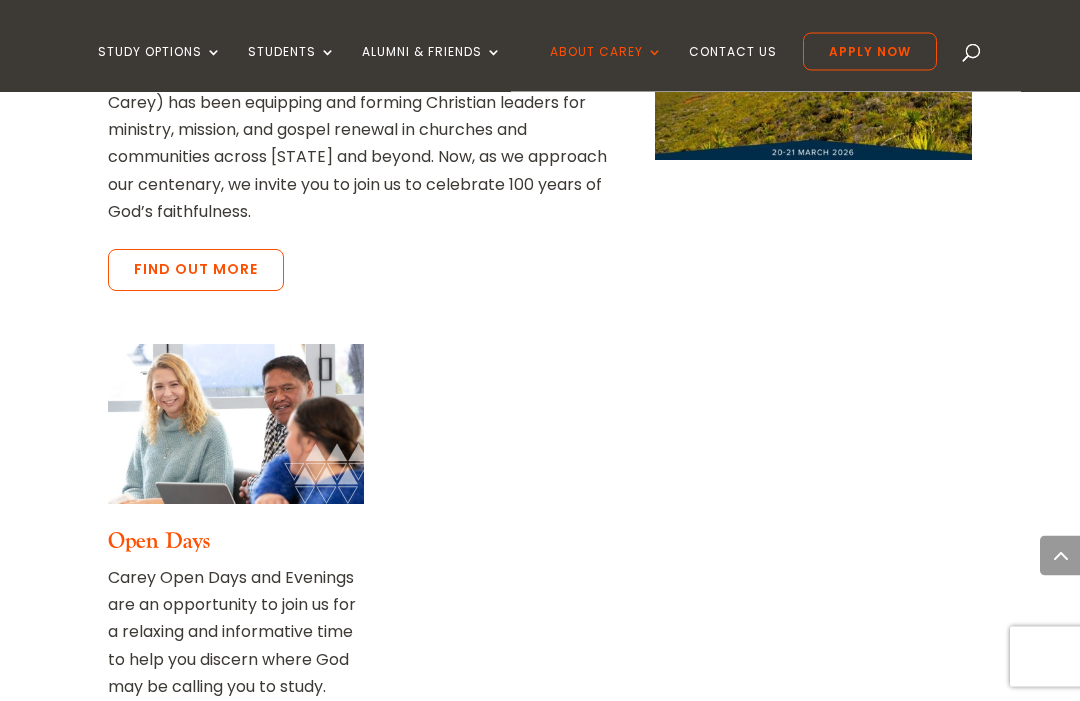 scroll, scrollTop: 1254, scrollLeft: 0, axis: vertical 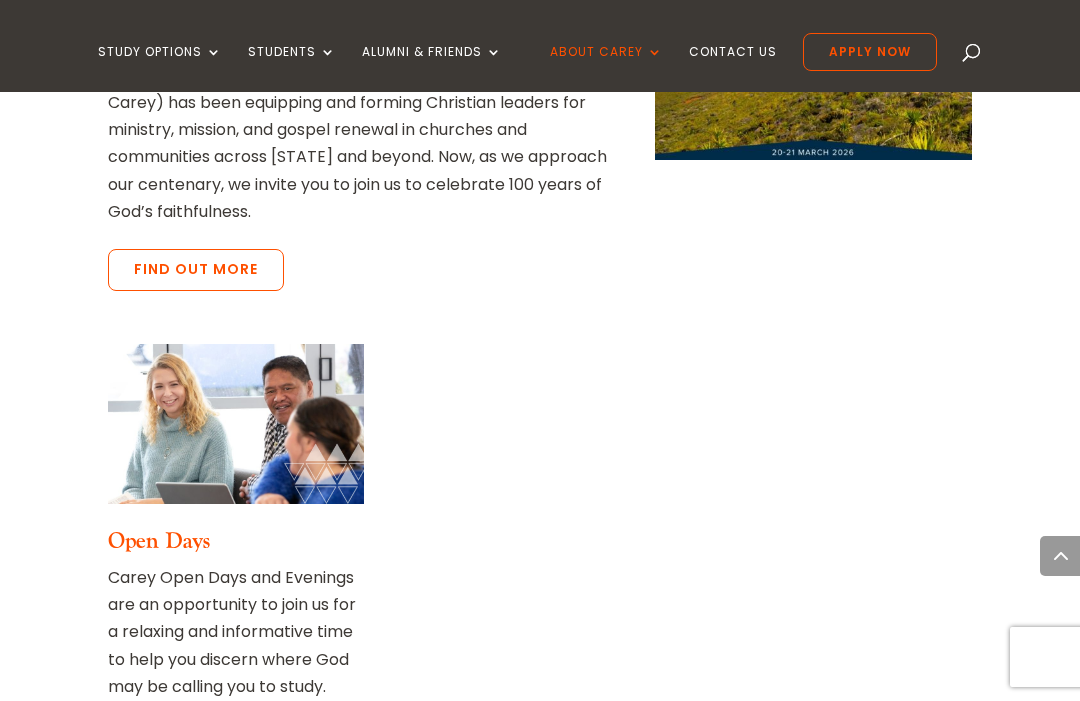 click on "Find out more" at bounding box center (196, 270) 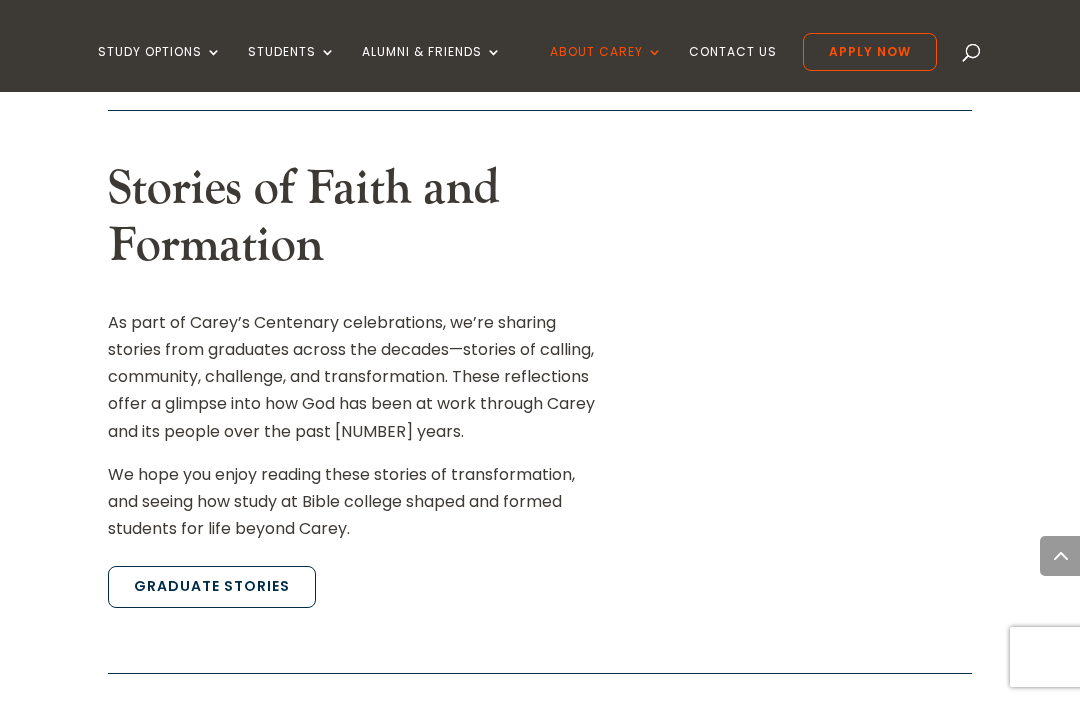 scroll, scrollTop: 2096, scrollLeft: 0, axis: vertical 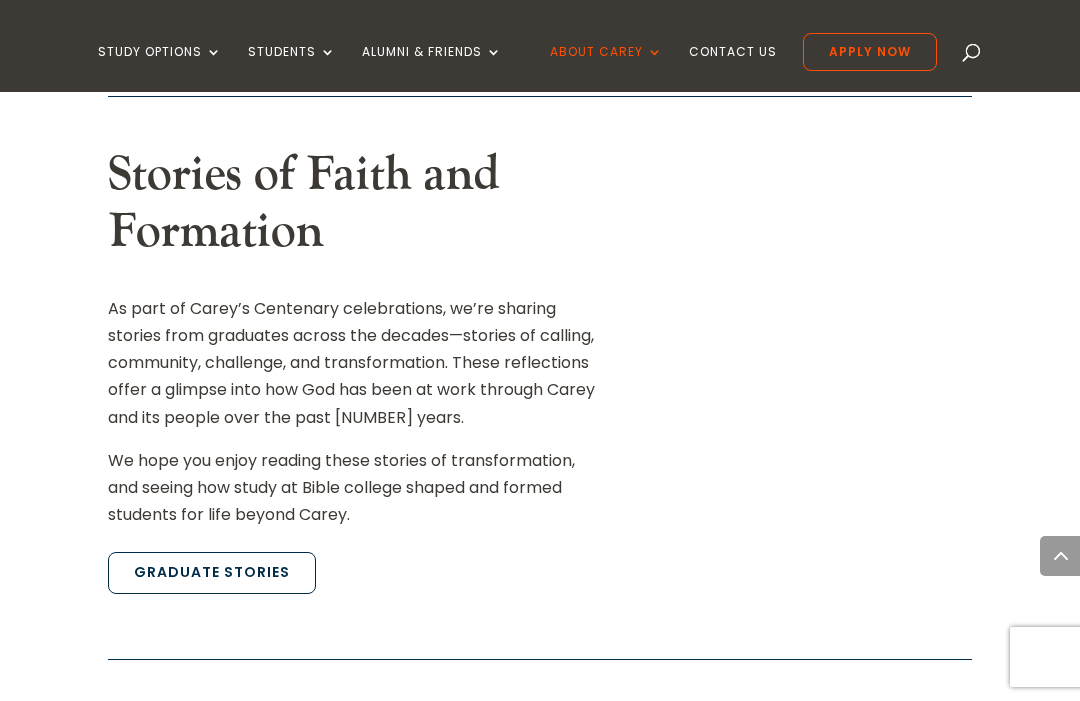 click on "Home  »  Carey Centenary
Celebrating 100 Years
For nearly a century Carey Baptist College (Te Kāreti Iriiri o Carey) has been equipping and forming Christian leaders for ministry, mission, and gospel renewal in churches and communities across Aotearoa and beyond. Now, as we approach our centenary, we invite you to join us to celebrate 100 years of God’s faithfulness.
Our centenary will be a time to both reflect on our rich heritage and look forward to our next chapter. Accordingly, this special event will also mark the formal opening and dedication of our new campus—an investment into the next generation of leaders who will carry the good news of Jesus into a changing world." at bounding box center [540, 266] 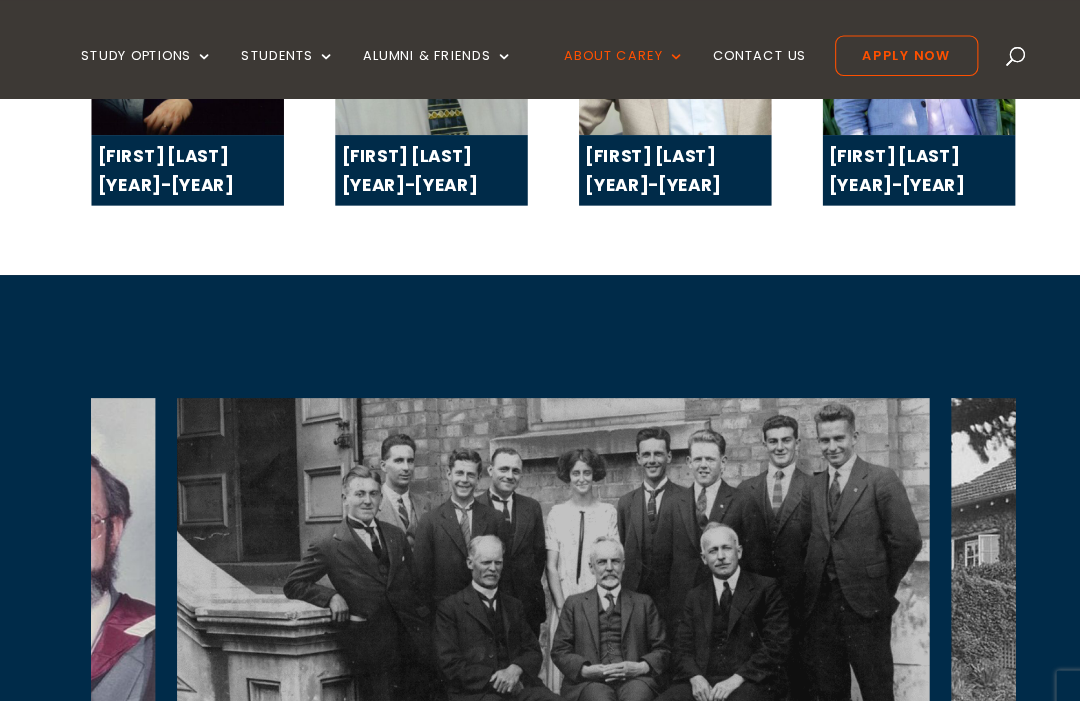 scroll, scrollTop: 3914, scrollLeft: 0, axis: vertical 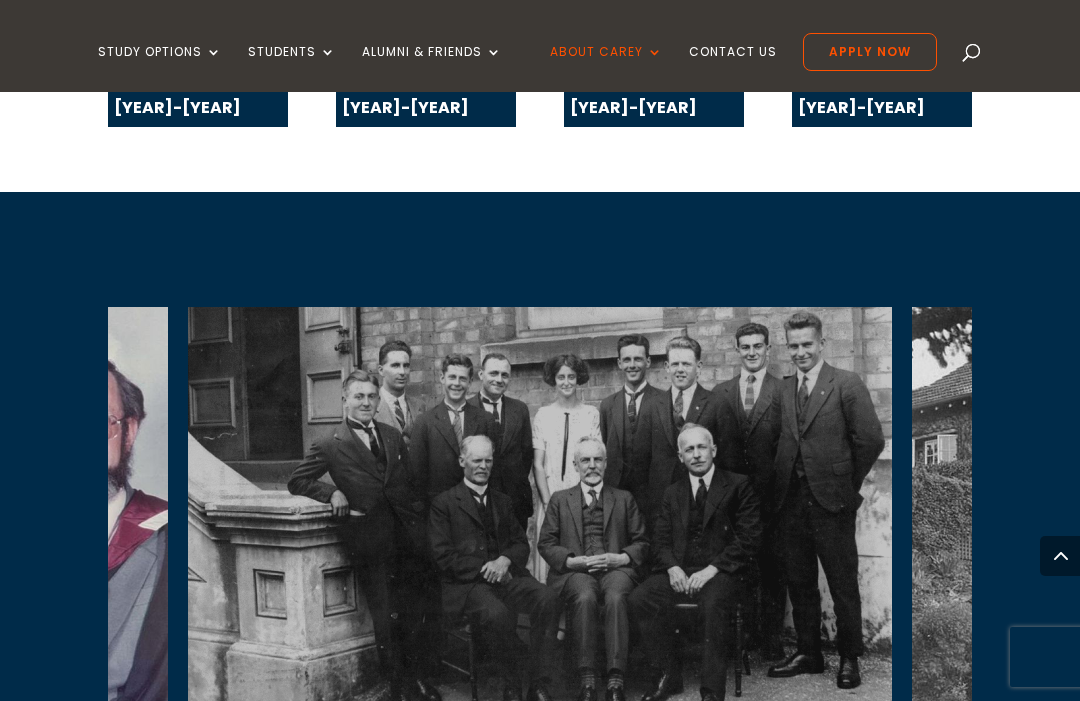 click 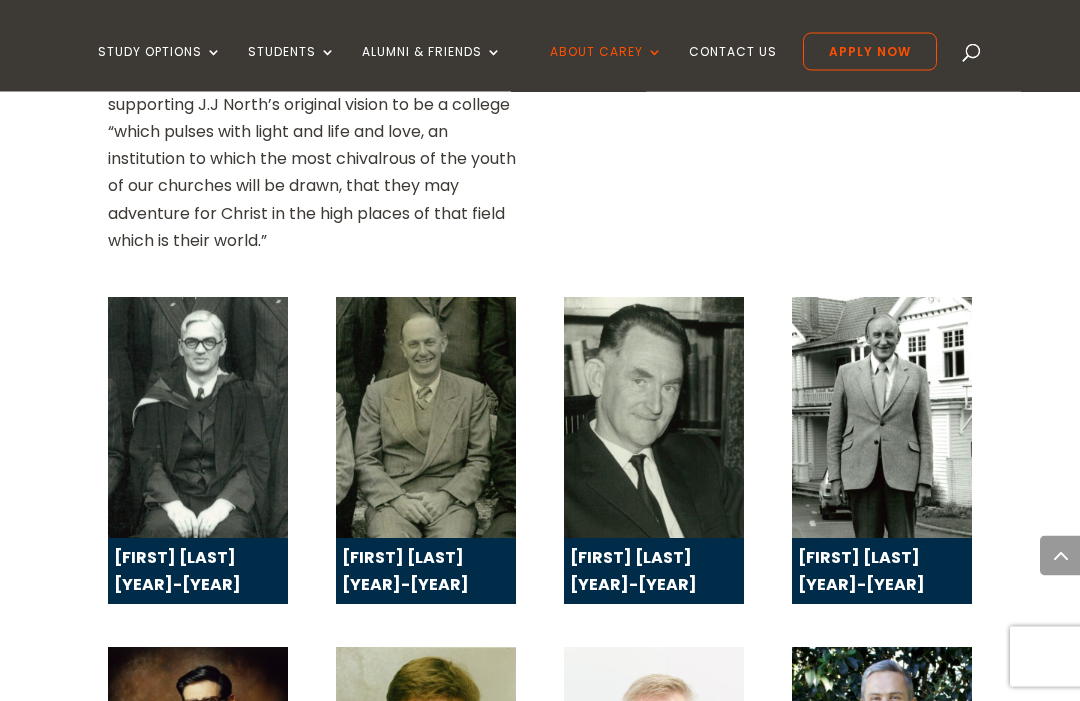 scroll, scrollTop: 3136, scrollLeft: 0, axis: vertical 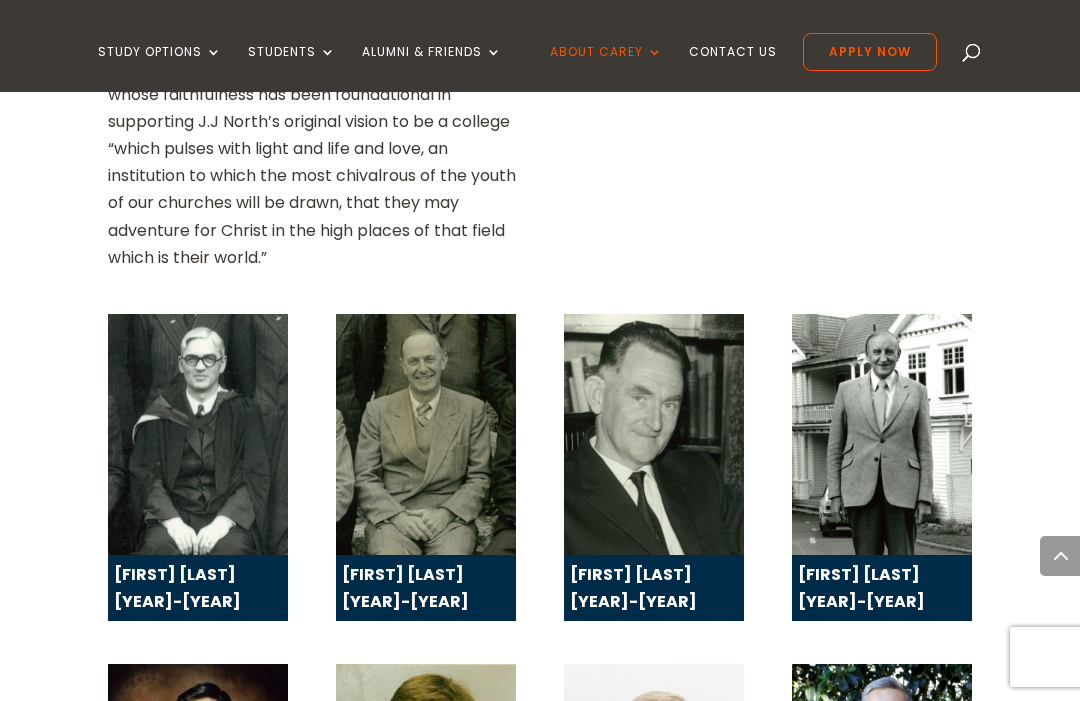 click on "Bob Thompson
1974-1984" at bounding box center (861, 588) 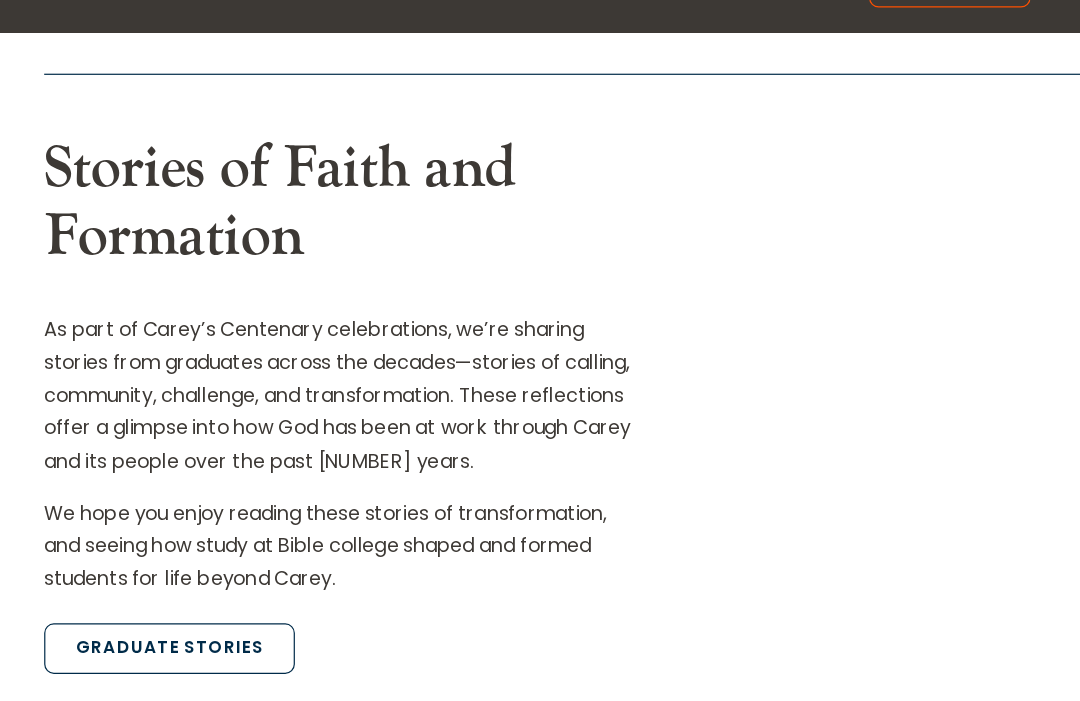 scroll, scrollTop: 2054, scrollLeft: 0, axis: vertical 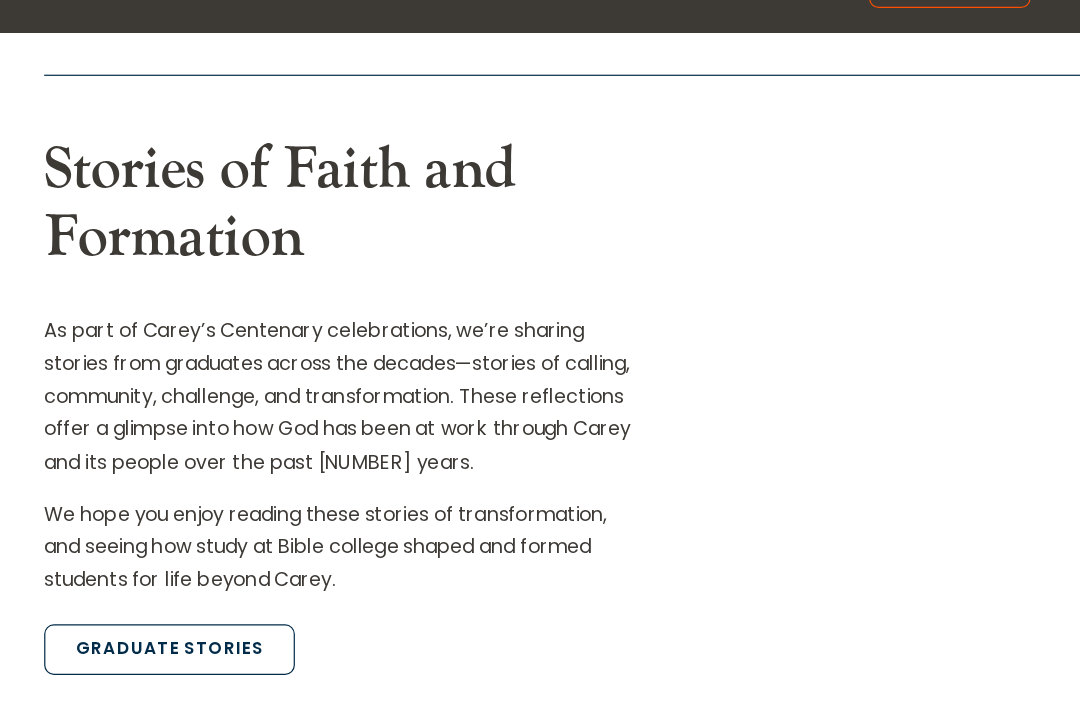 click on "Graduate Stories" at bounding box center [212, 603] 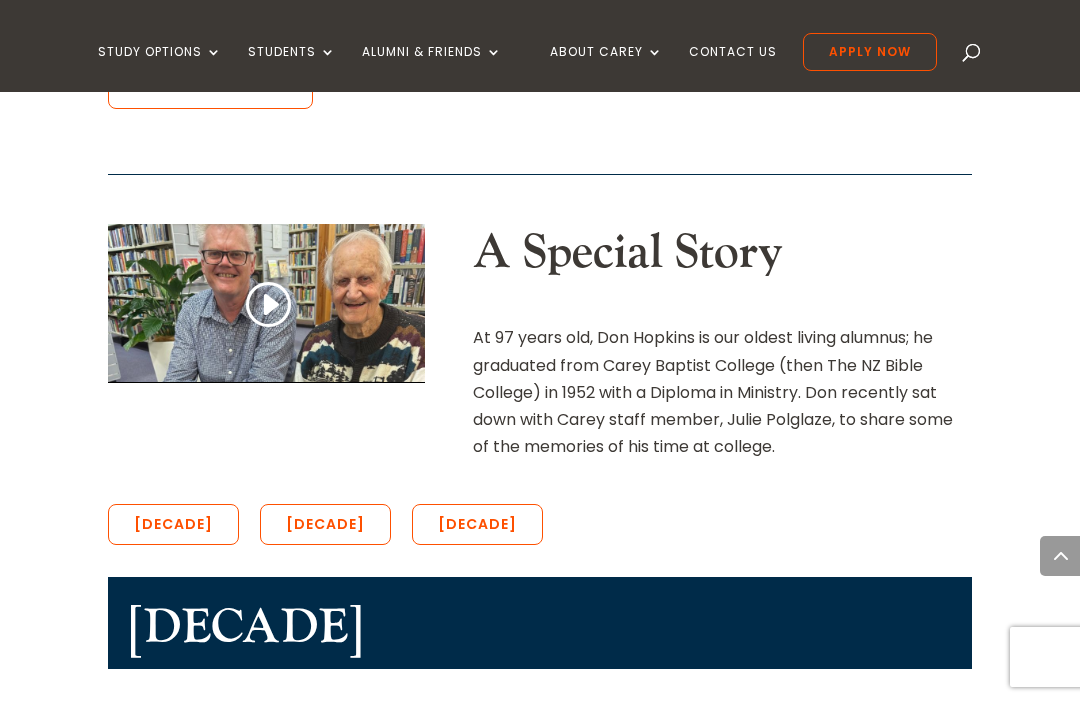 scroll, scrollTop: 1081, scrollLeft: 0, axis: vertical 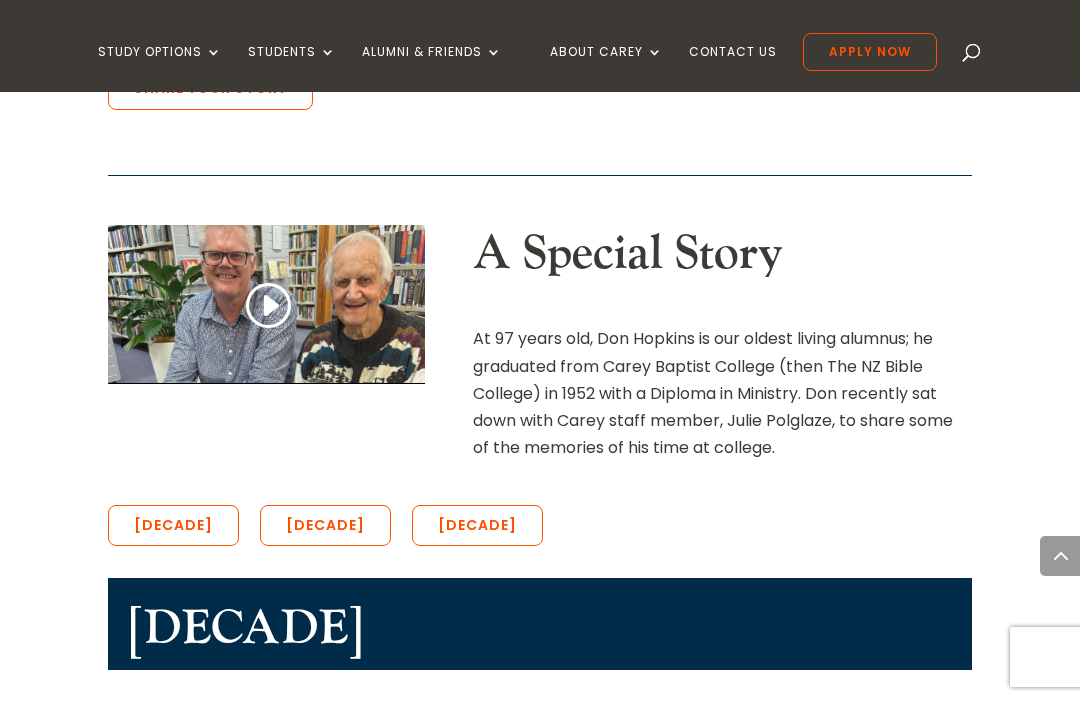 click on "Home  »  Carey Centenary  »  Centenary Voices
Then and Now: Carey Stories
As we celebrate 100 years of Carey Baptist College, we’re gathering stories from graduates whose lives and ministries have been shaped here. These reflections speak to God’s faithfulness, the power of formation, and the enduring impact of a Carey journey.
Carey is more than a college — it’s a whānau. These stories from across the decades celebrate the people, moments, and ministries that have emerged from our shared life together.
If you studied at Carey and have a story to share, we’d love to hear from you!
Share Your Story" at bounding box center [540, 636] 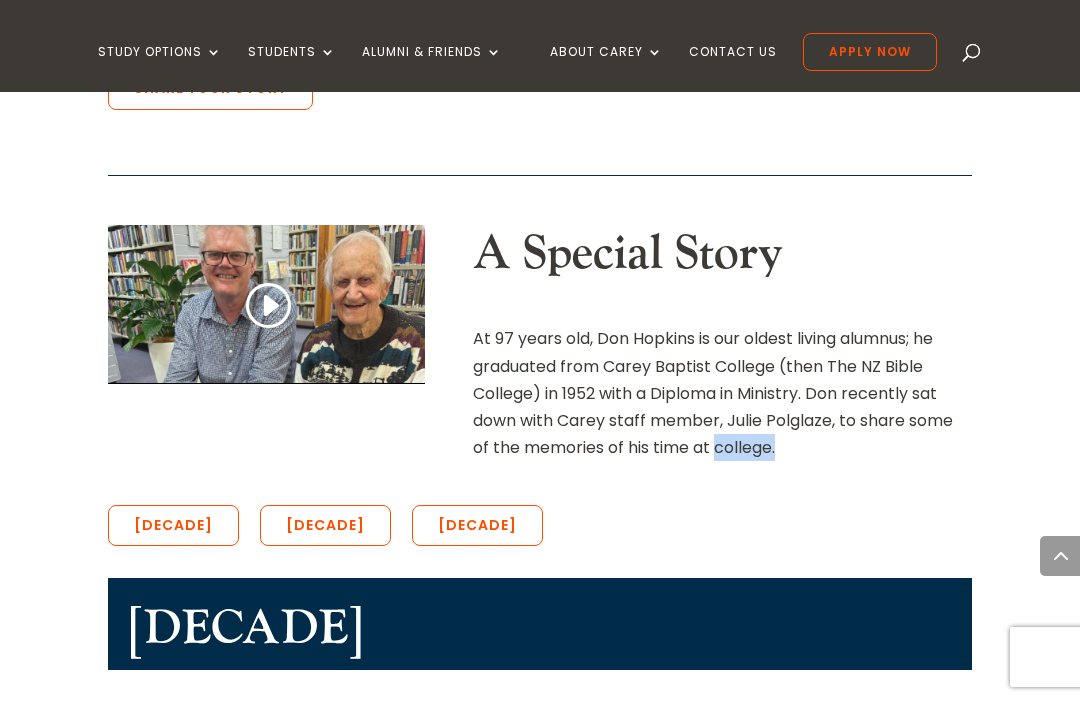 click on "1980's
1990's
2000's" at bounding box center [540, 530] 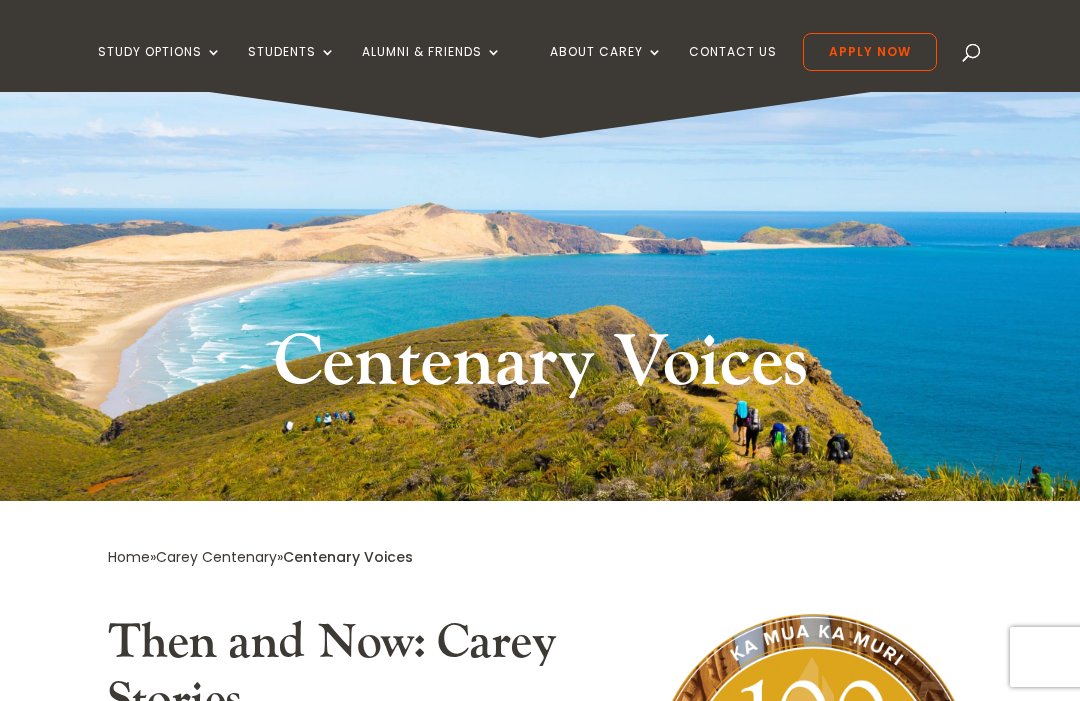 scroll, scrollTop: 0, scrollLeft: 0, axis: both 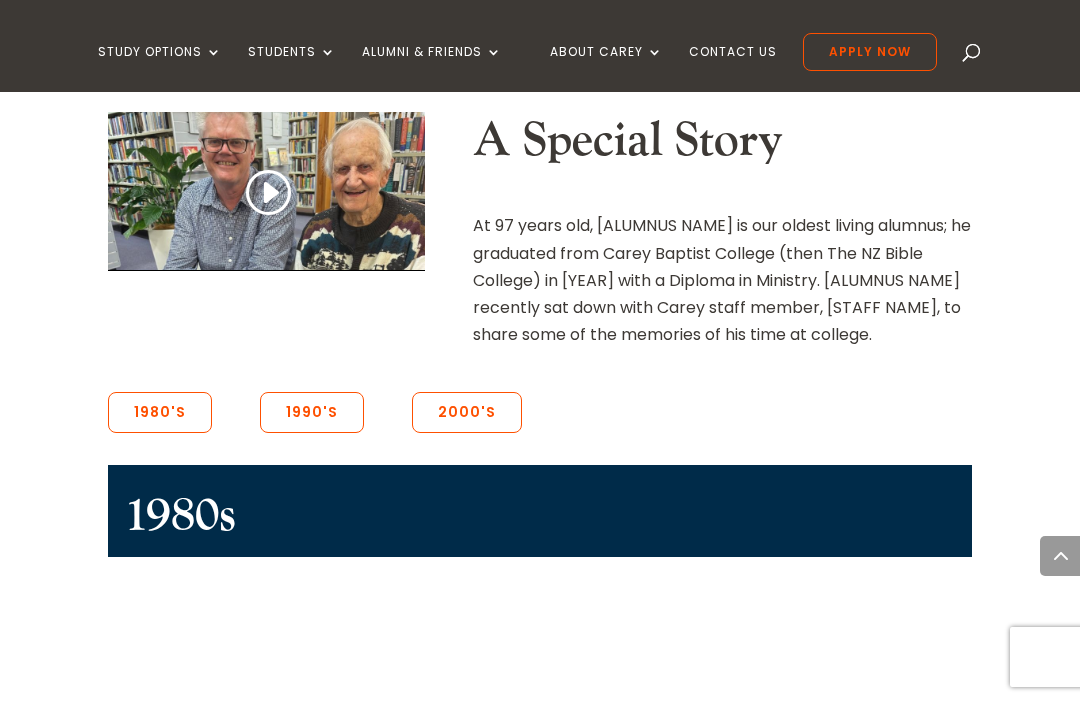 click on "1980's" at bounding box center (160, 413) 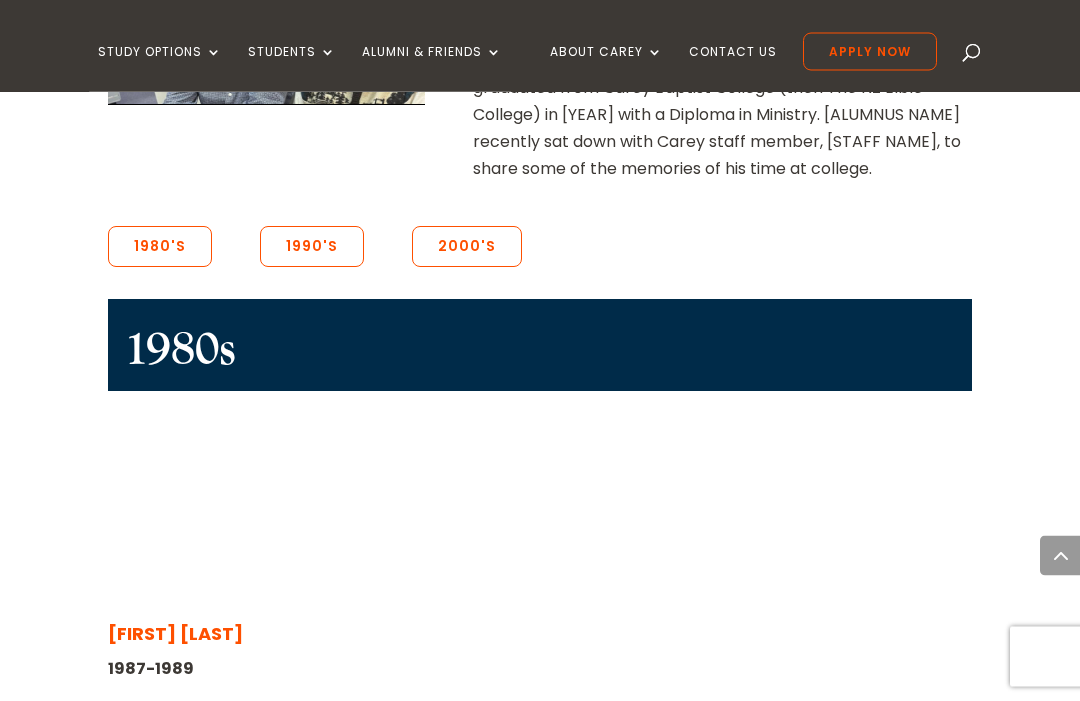 scroll, scrollTop: 1360, scrollLeft: 0, axis: vertical 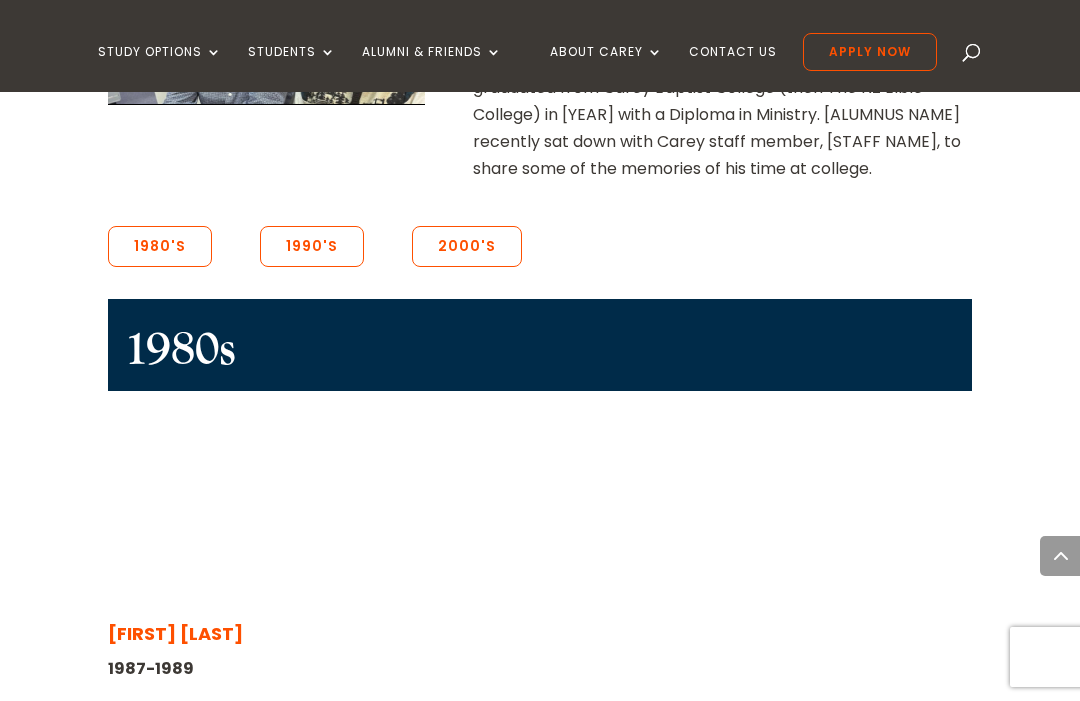 click on "Neil Perry" at bounding box center (175, 633) 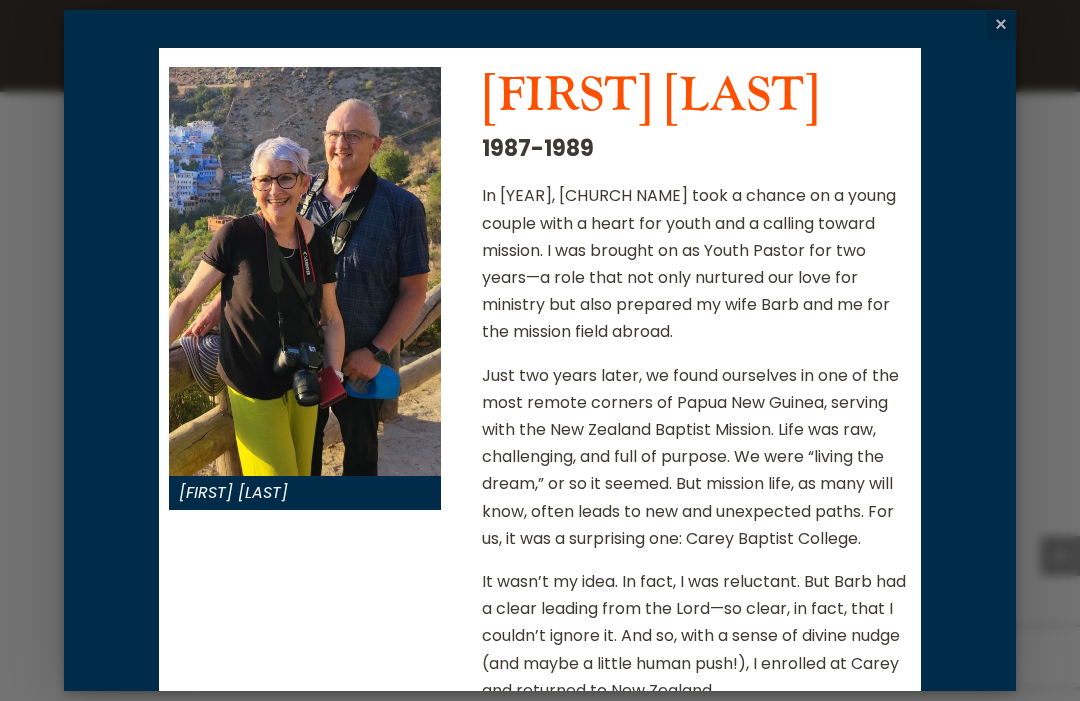 scroll, scrollTop: 0, scrollLeft: 0, axis: both 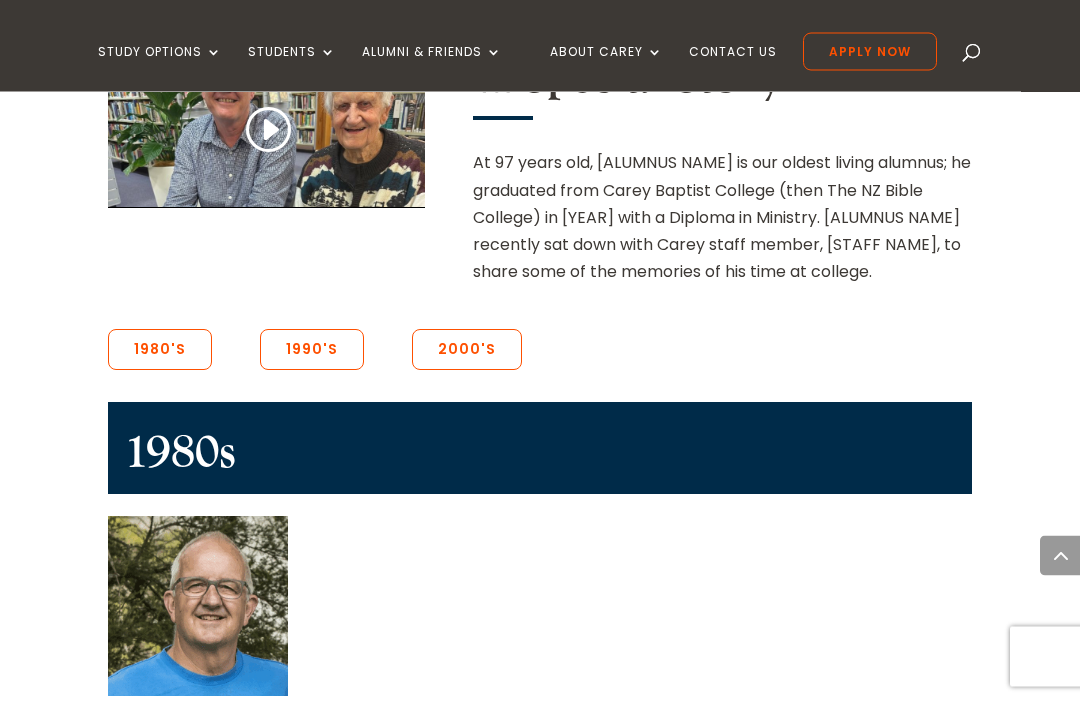 click on "1990's" at bounding box center (312, 351) 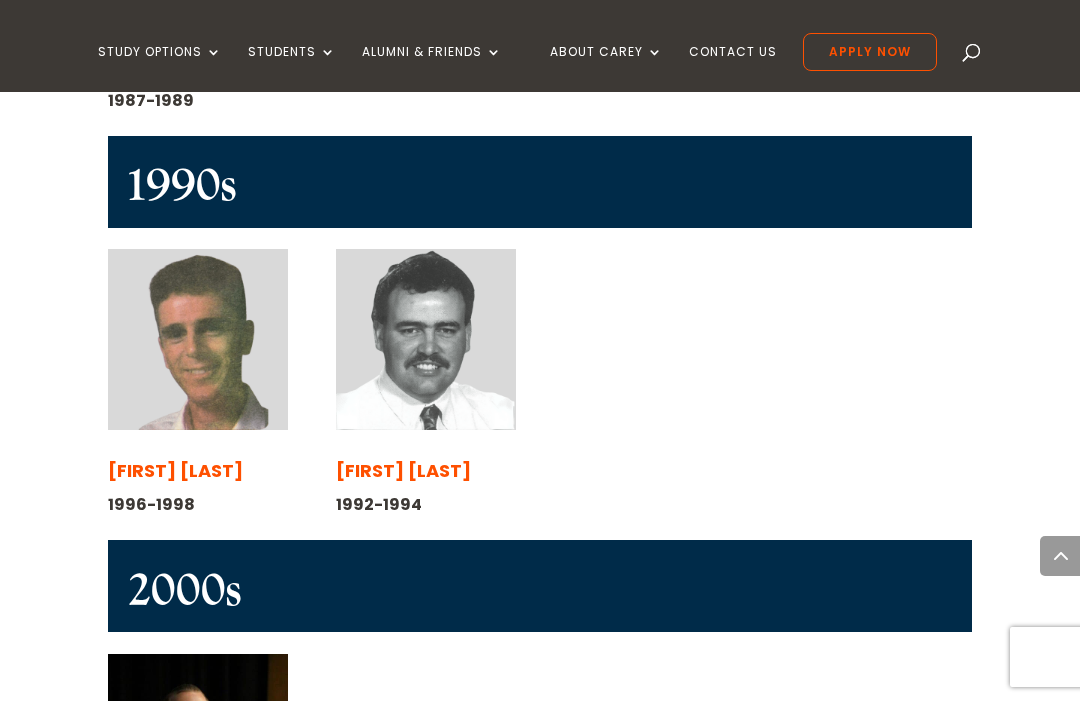 scroll, scrollTop: 1975, scrollLeft: 0, axis: vertical 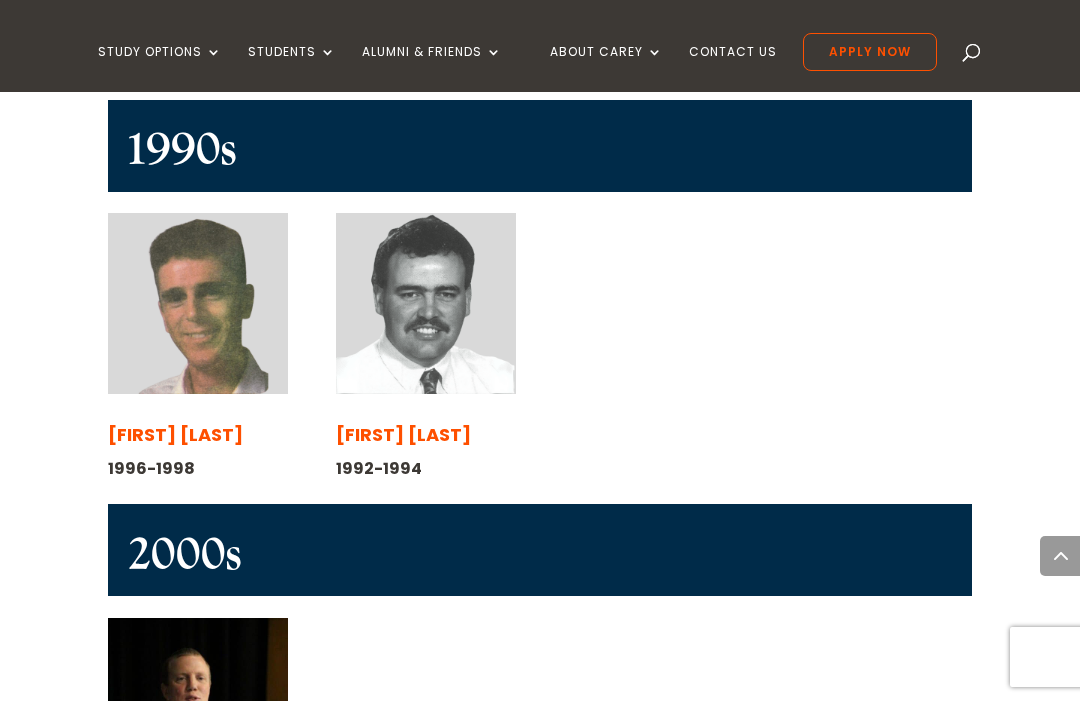 click on "Warren Judkins" at bounding box center [175, 434] 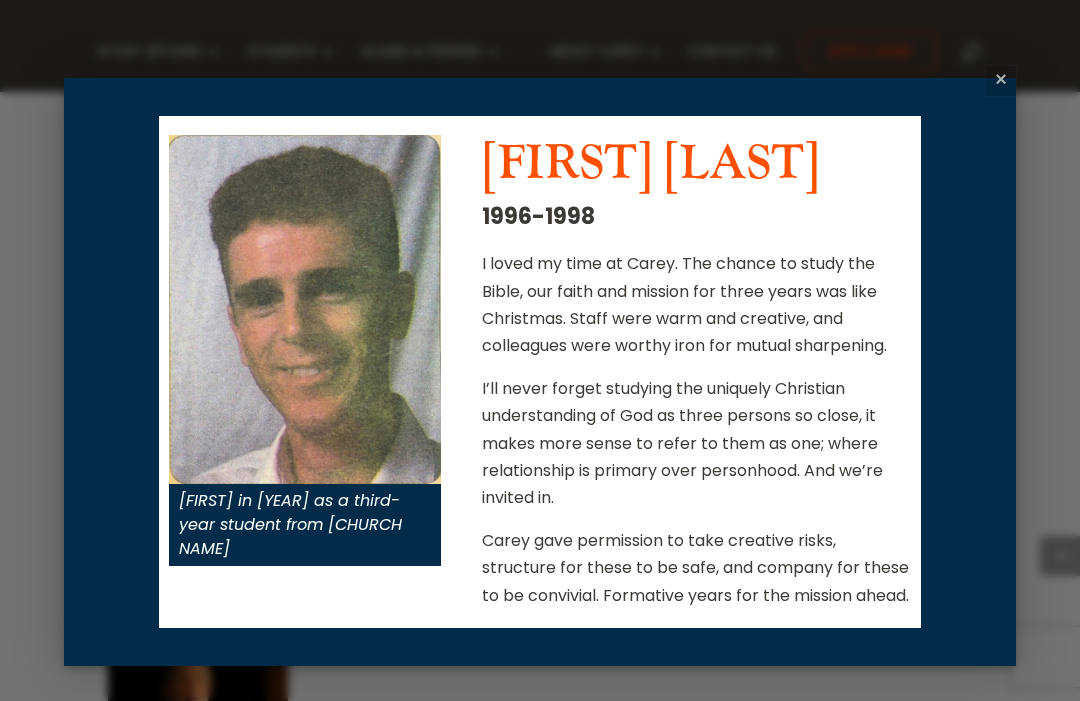 click on "×" at bounding box center (1001, 81) 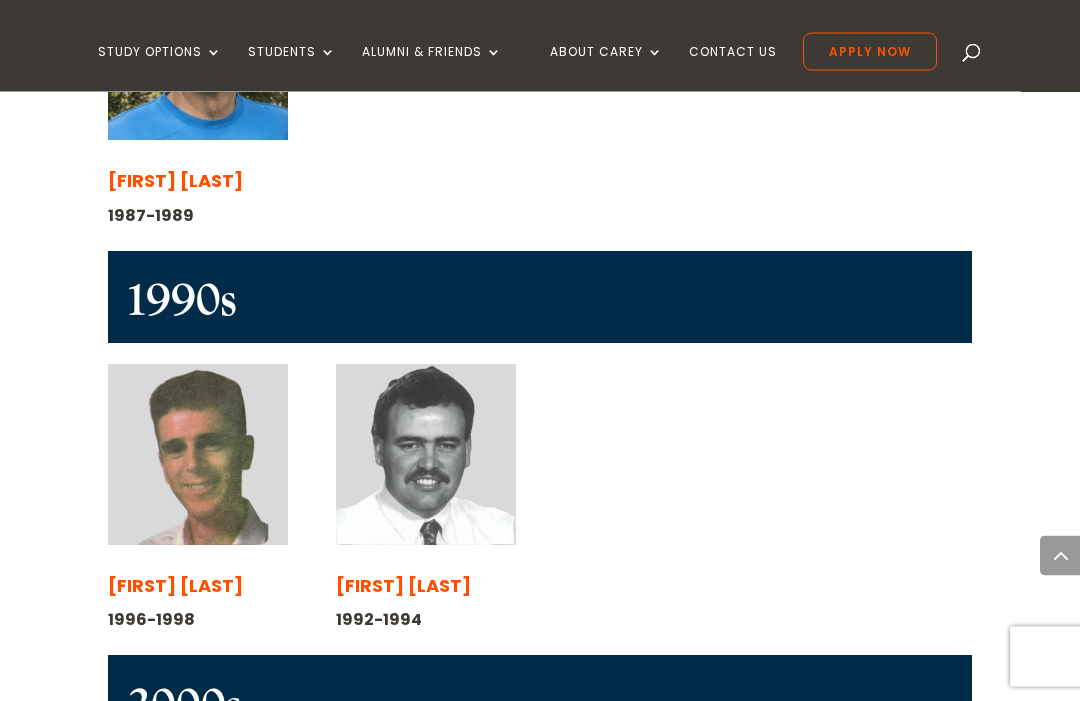 scroll, scrollTop: 1840, scrollLeft: 0, axis: vertical 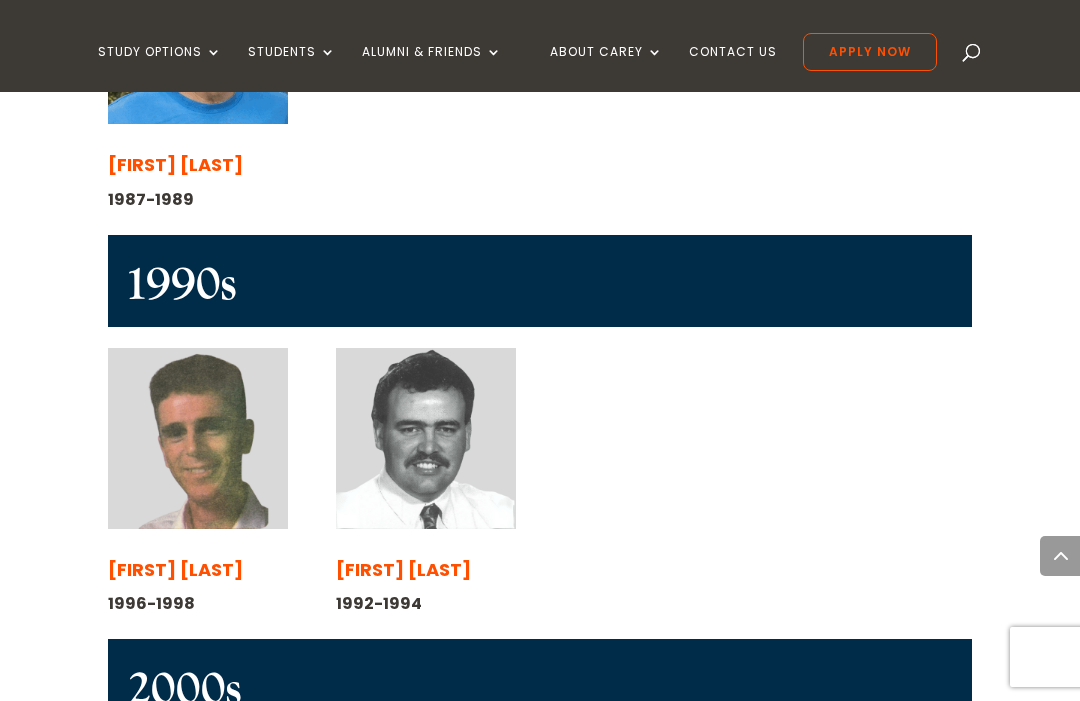 click on "Craig Vernall" at bounding box center [403, 569] 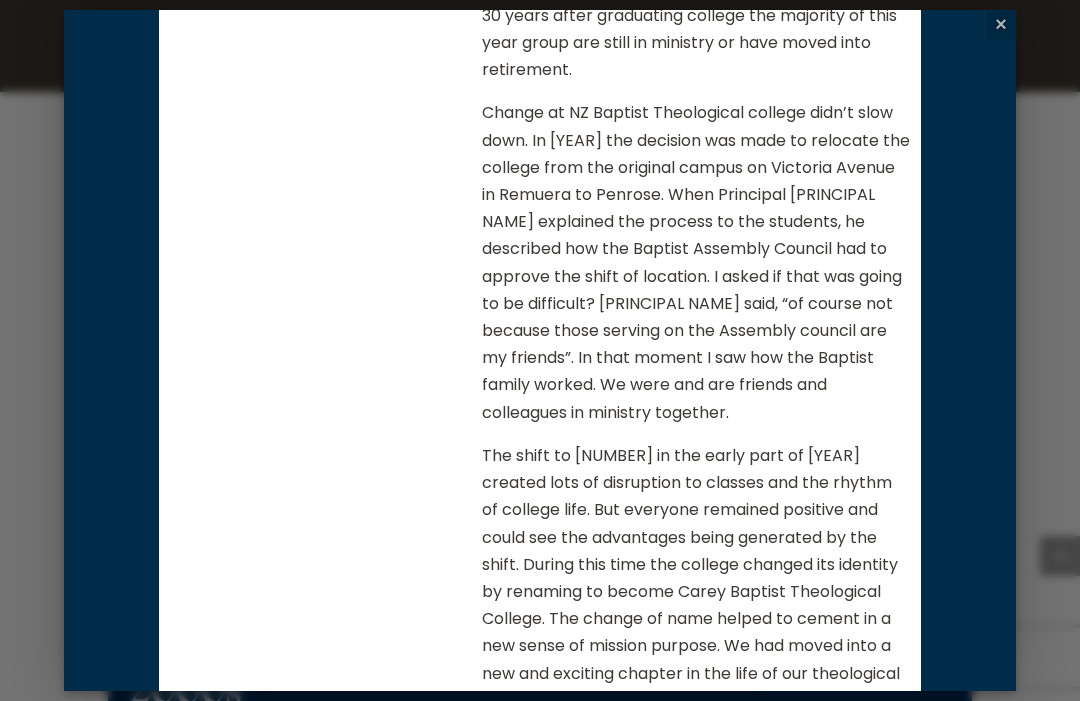 scroll, scrollTop: 1505, scrollLeft: 0, axis: vertical 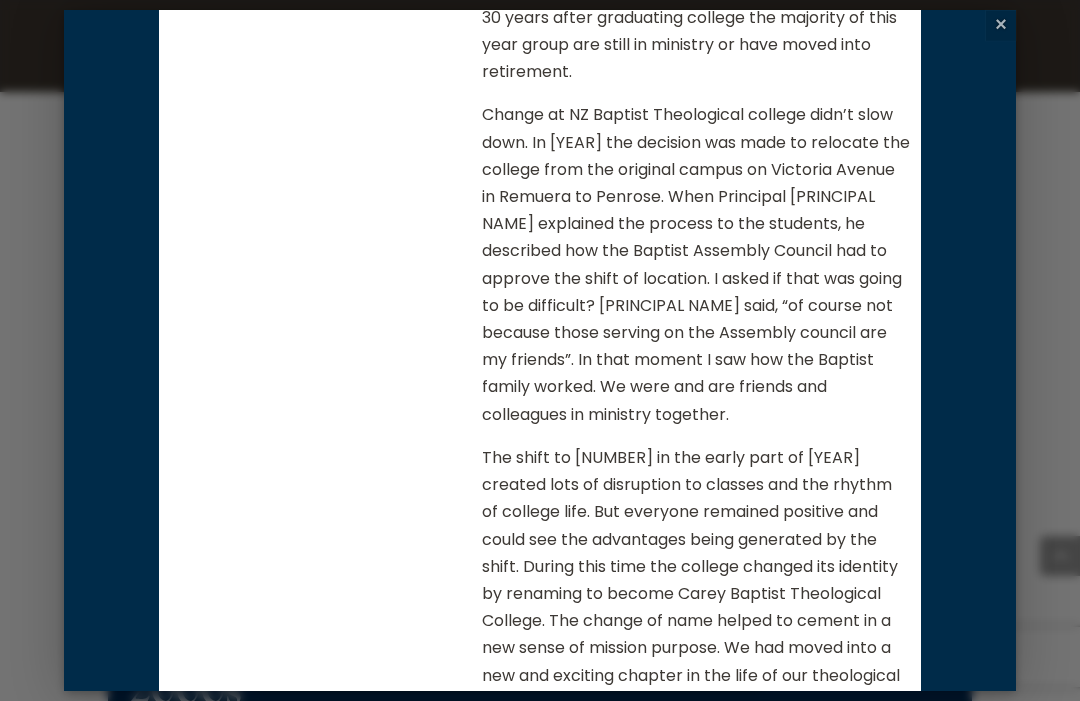 click on "×" at bounding box center (1001, 25) 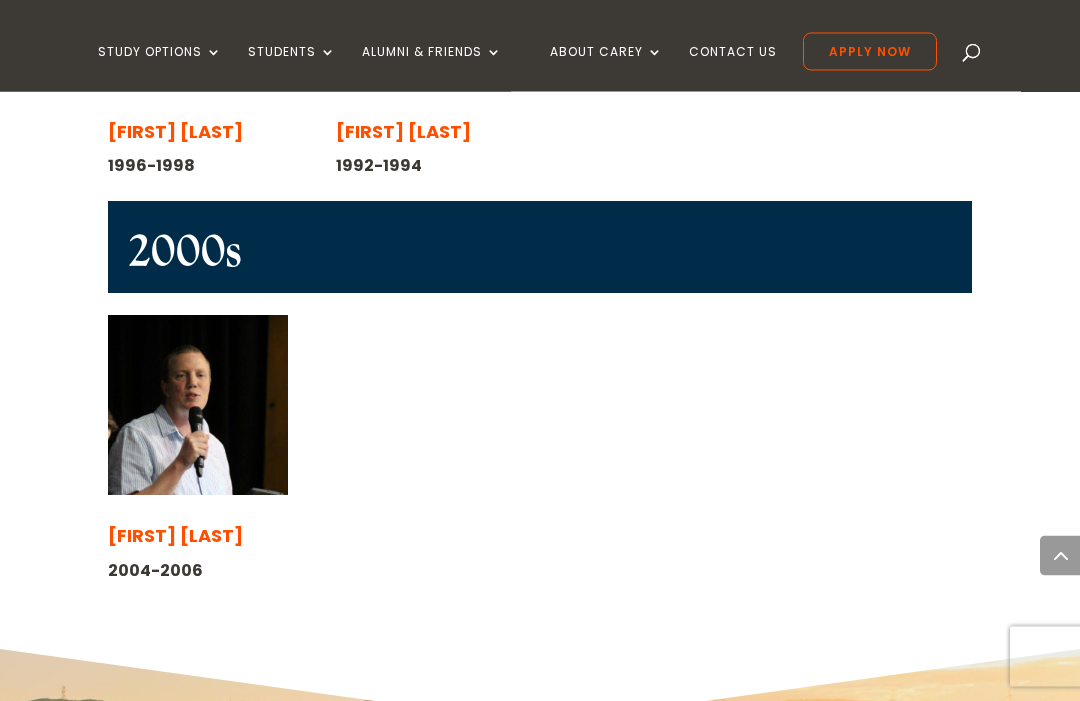 scroll, scrollTop: 2282, scrollLeft: 0, axis: vertical 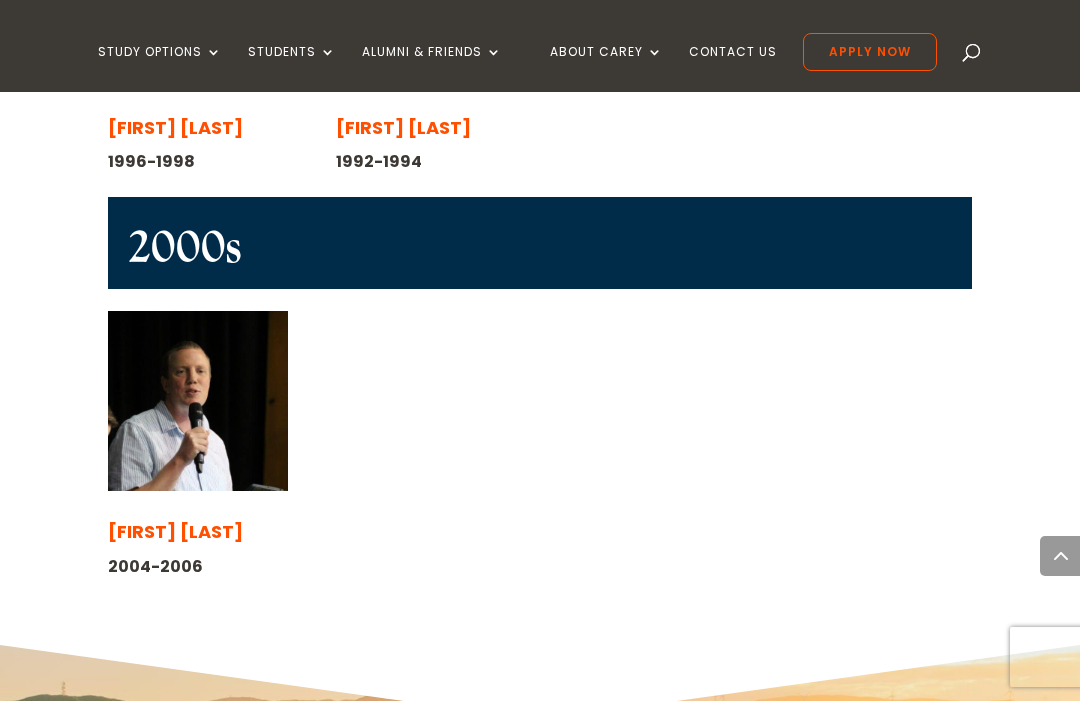 click on "Jeremy Selfe" at bounding box center [175, 531] 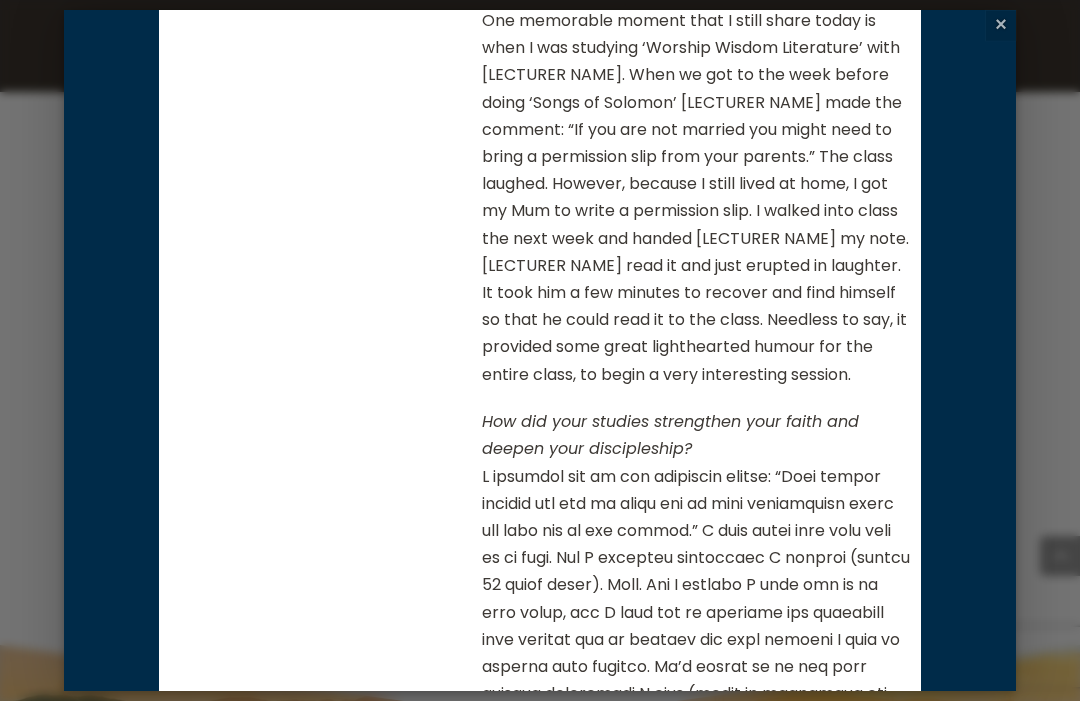 scroll, scrollTop: 880, scrollLeft: 0, axis: vertical 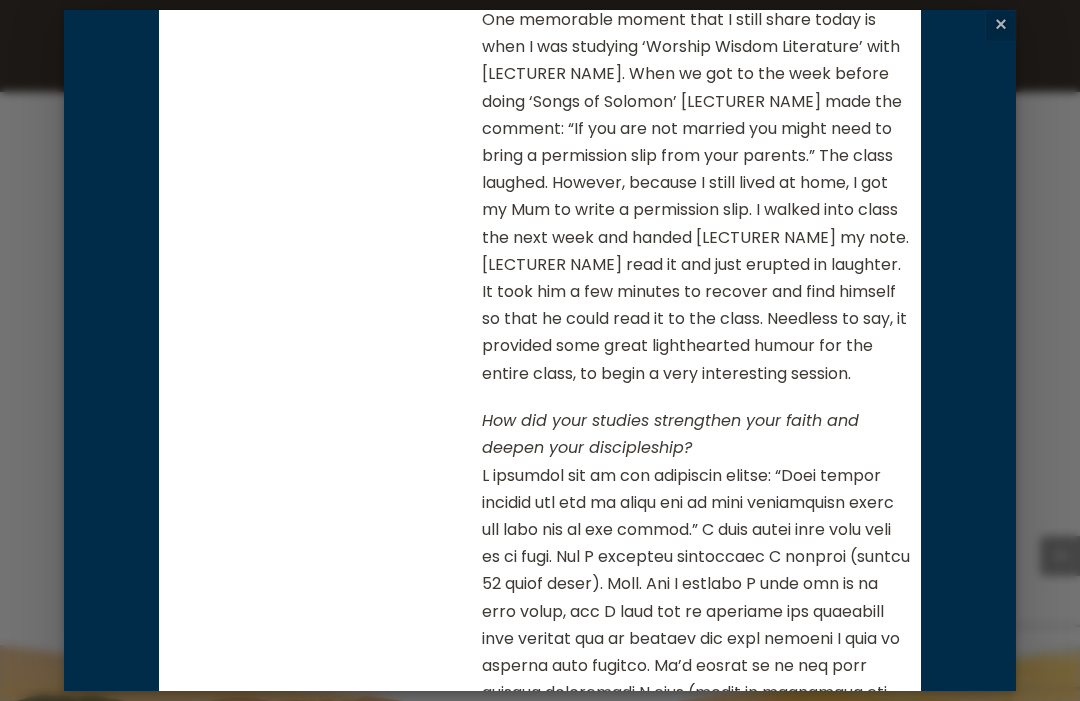 click on "Jeremy preaching in 2022
Jeremy at his commissioning service at North Porirua Baptist Church in 2017
Jeremy Selfe
2004-2006
What motivated you to train at Carey?   I was worshipping at a non-denomination church on the North Shore of Auckland that was part of an American church plant. They kept sending potential pastoral leadership candidates to the States for training however, when I received my calling, I asked if I could train in New Zealand (as I felt my calling was to minister in New Zealand). The church checked out Laidlaw College and Carey and decided both were great schools providing great training. I felt the Carey environment and study process matched my personality better and so I chose to study at Carey." at bounding box center [540, 350] 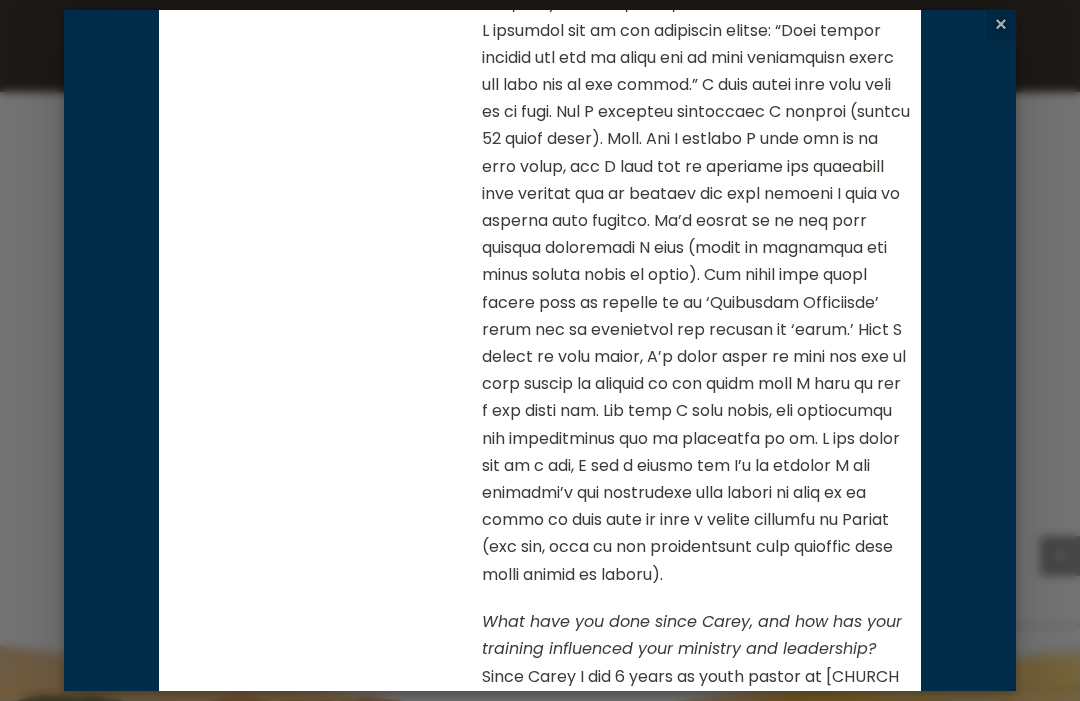 scroll, scrollTop: 1327, scrollLeft: 0, axis: vertical 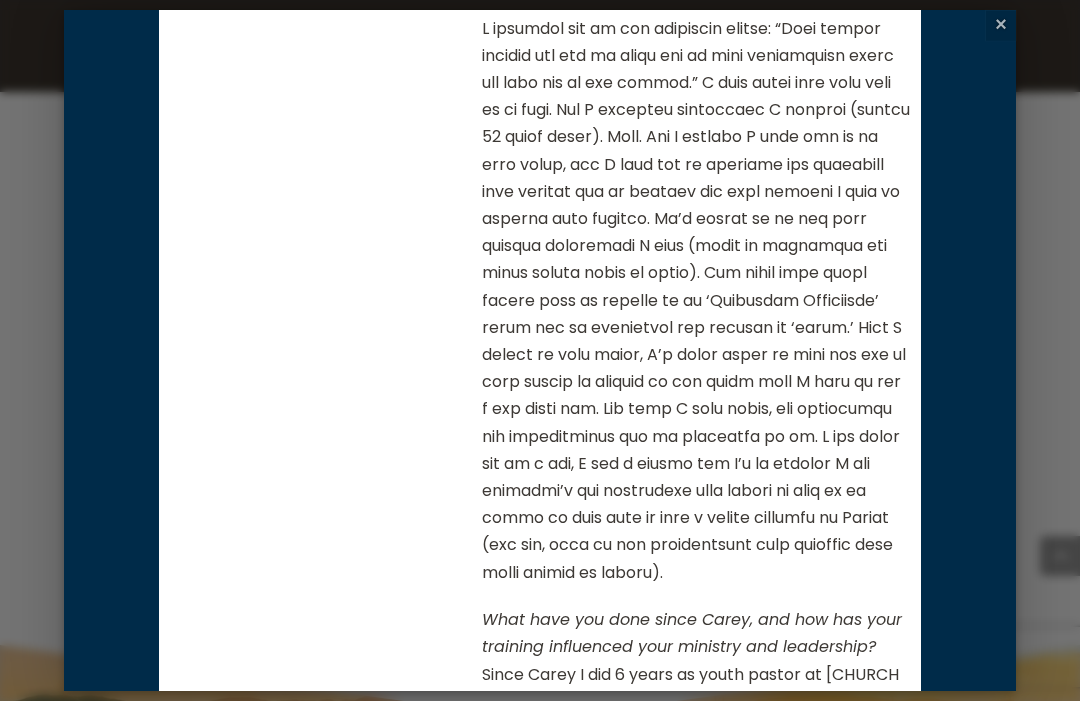click on "Jeremy preaching in 2022
Jeremy at his commissioning service at North Porirua Baptist Church in 2017
Jeremy Selfe
2004-2006
What motivated you to train at Carey?   I was worshipping at a non-denomination church on the North Shore of Auckland that was part of an American church plant. They kept sending potential pastoral leadership candidates to the States for training however, when I received my calling, I asked if I could train in New Zealand (as I felt my calling was to minister in New Zealand). The church checked out Laidlaw College and Carey and decided both were great schools providing great training. I felt the Carey environment and study process matched my personality better and so I chose to study at Carey." at bounding box center (540, 350) 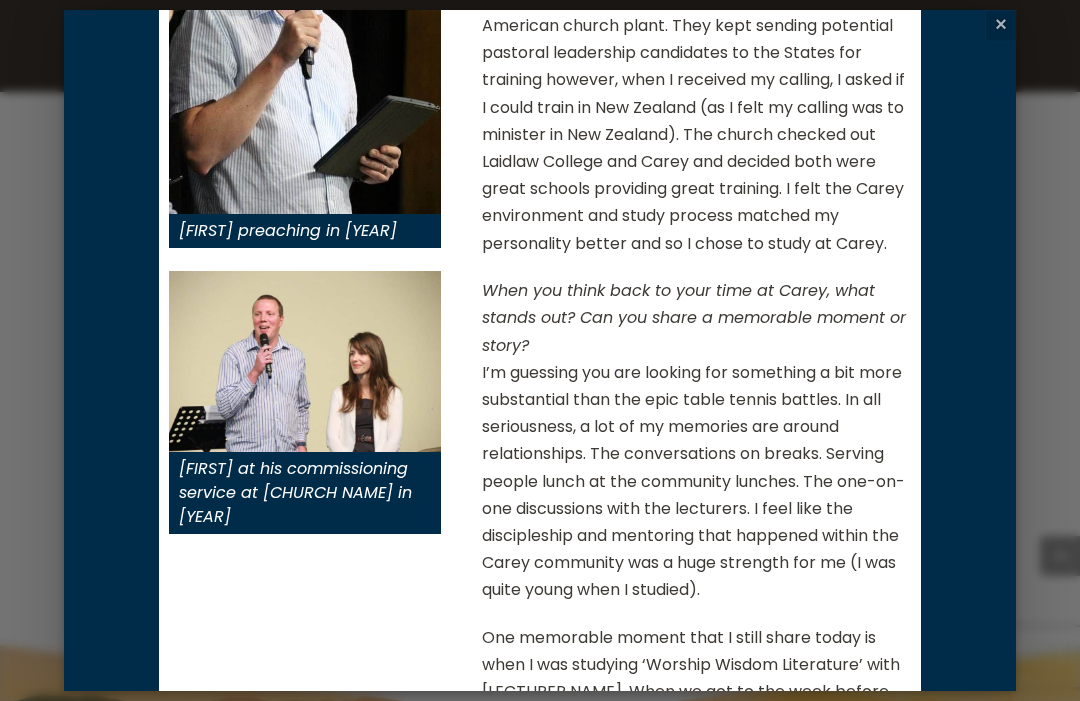 scroll, scrollTop: 266, scrollLeft: 0, axis: vertical 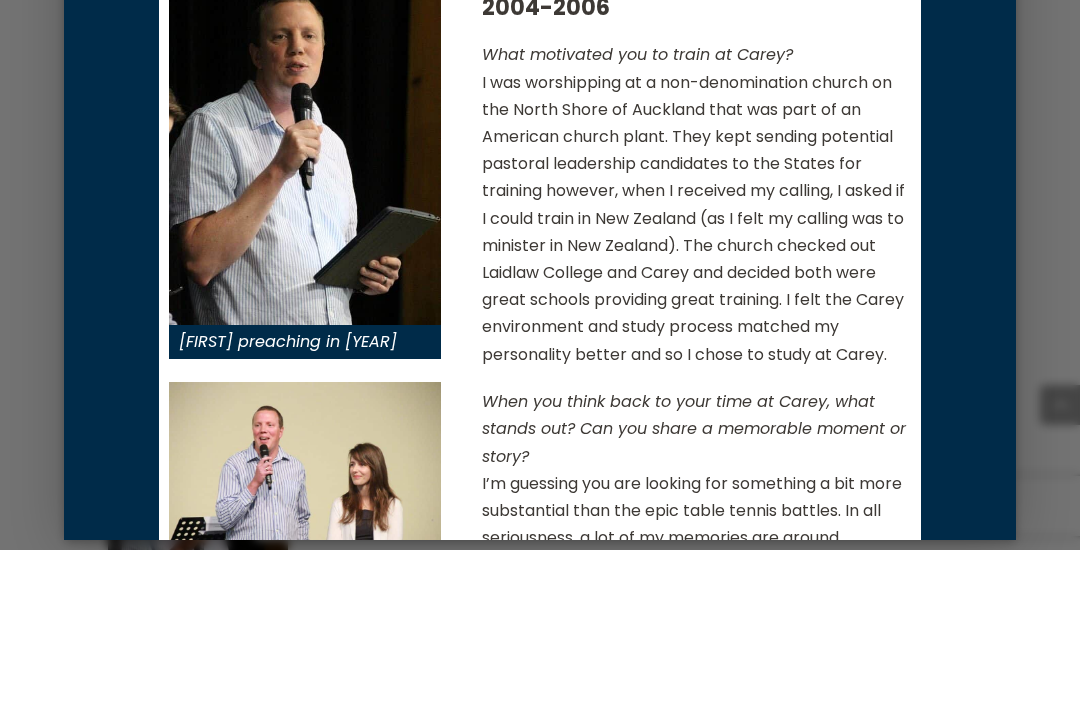 click on "Jeremy preaching in 2022
Jeremy at his commissioning service at North Porirua Baptist Church in 2017
Jeremy Selfe
2004-2006
What motivated you to train at Carey?   I was worshipping at a non-denomination church on the North Shore of Auckland that was part of an American church plant. They kept sending potential pastoral leadership candidates to the States for training however, when I received my calling, I asked if I could train in New Zealand (as I felt my calling was to minister in New Zealand). The church checked out Laidlaw College and Carey and decided both were great schools providing great training. I felt the Carey environment and study process matched my personality better and so I chose to study at Carey." at bounding box center [540, 350] 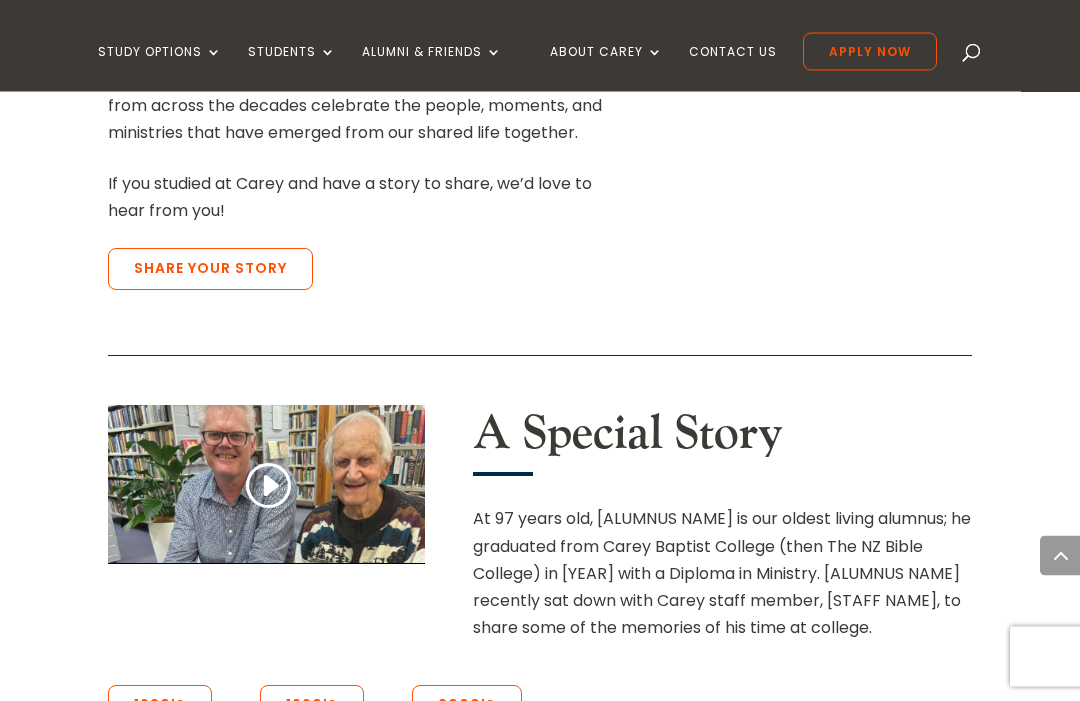 scroll, scrollTop: 912, scrollLeft: 0, axis: vertical 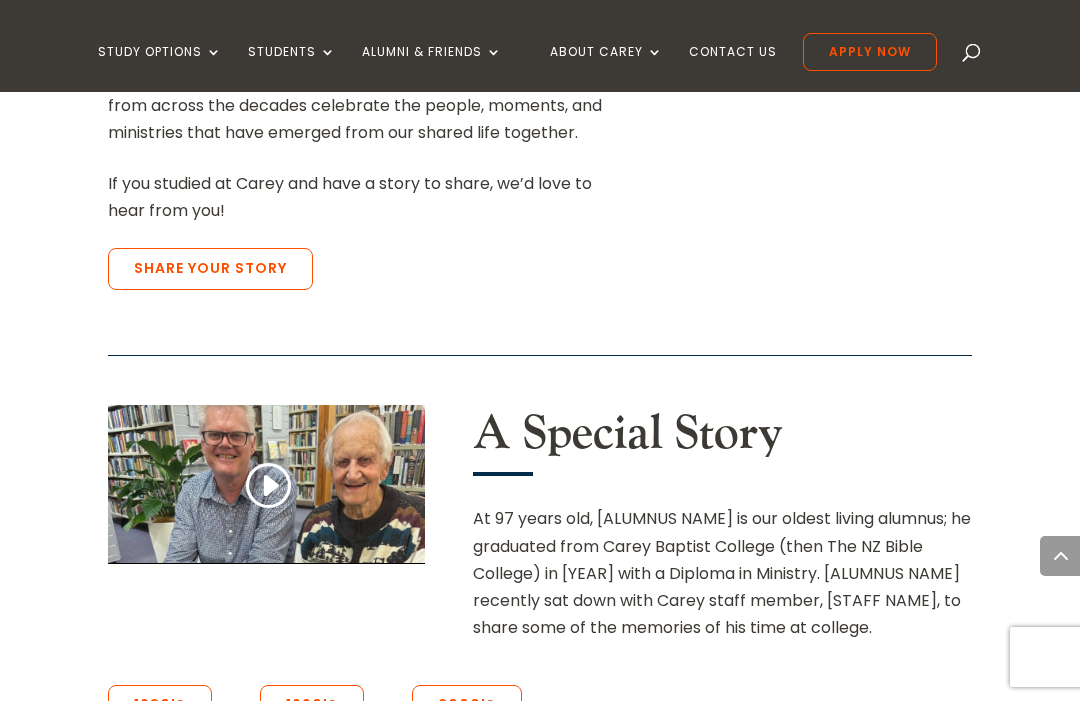 click at bounding box center (267, 486) 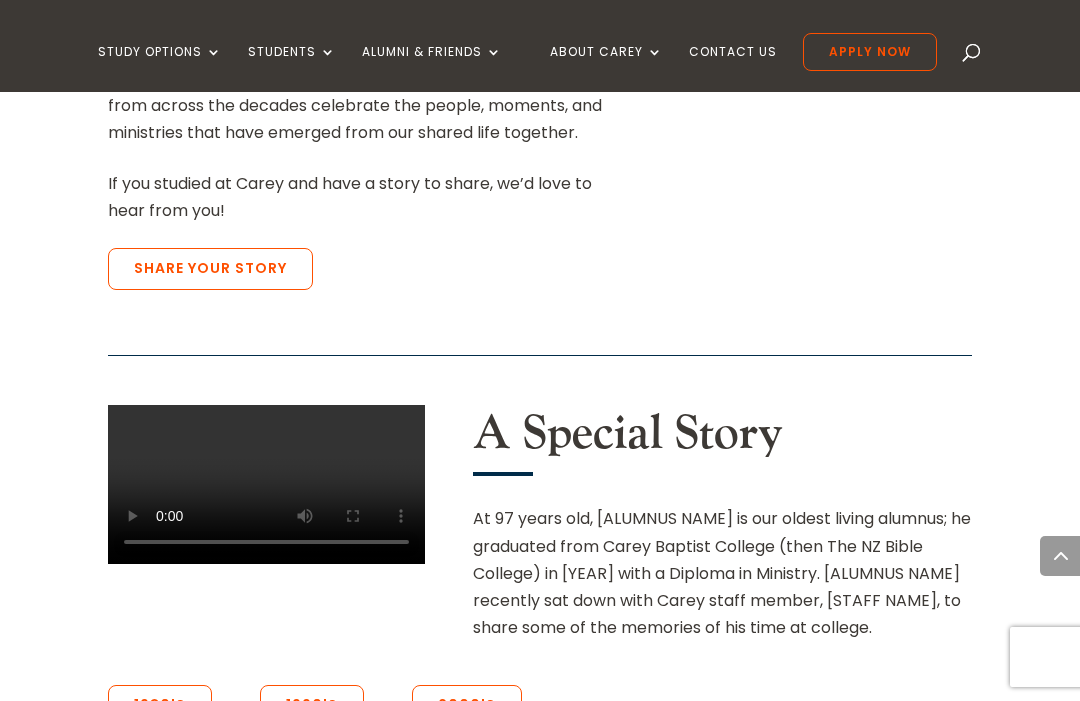 click on "2000's" at bounding box center [467, 706] 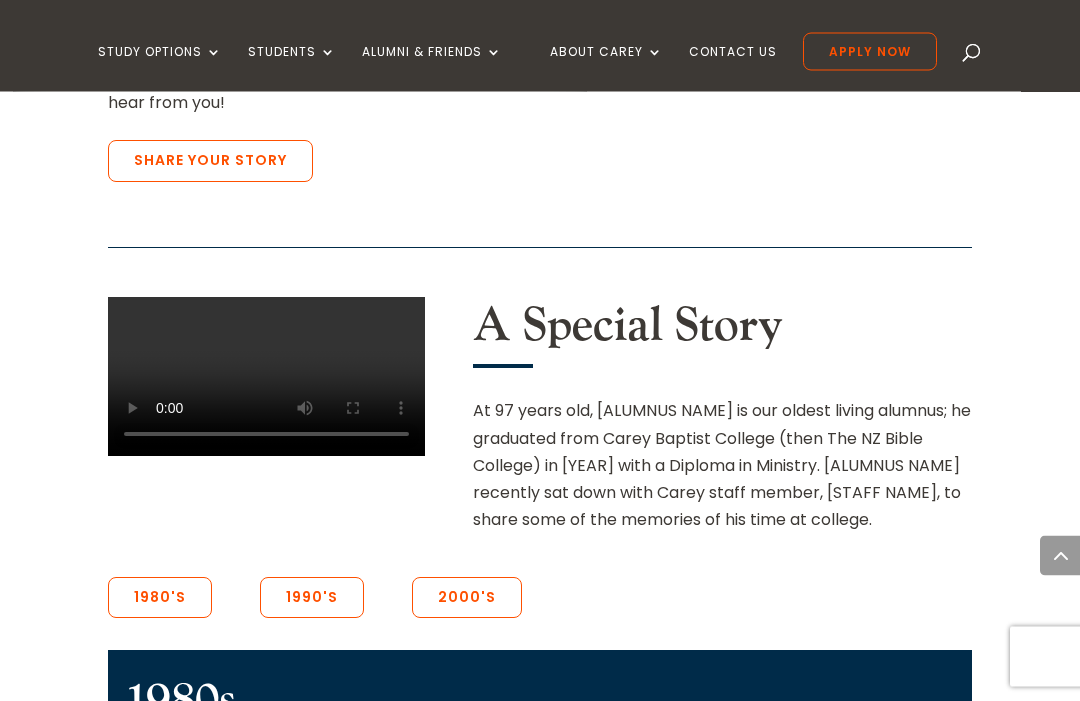 scroll, scrollTop: 1018, scrollLeft: 0, axis: vertical 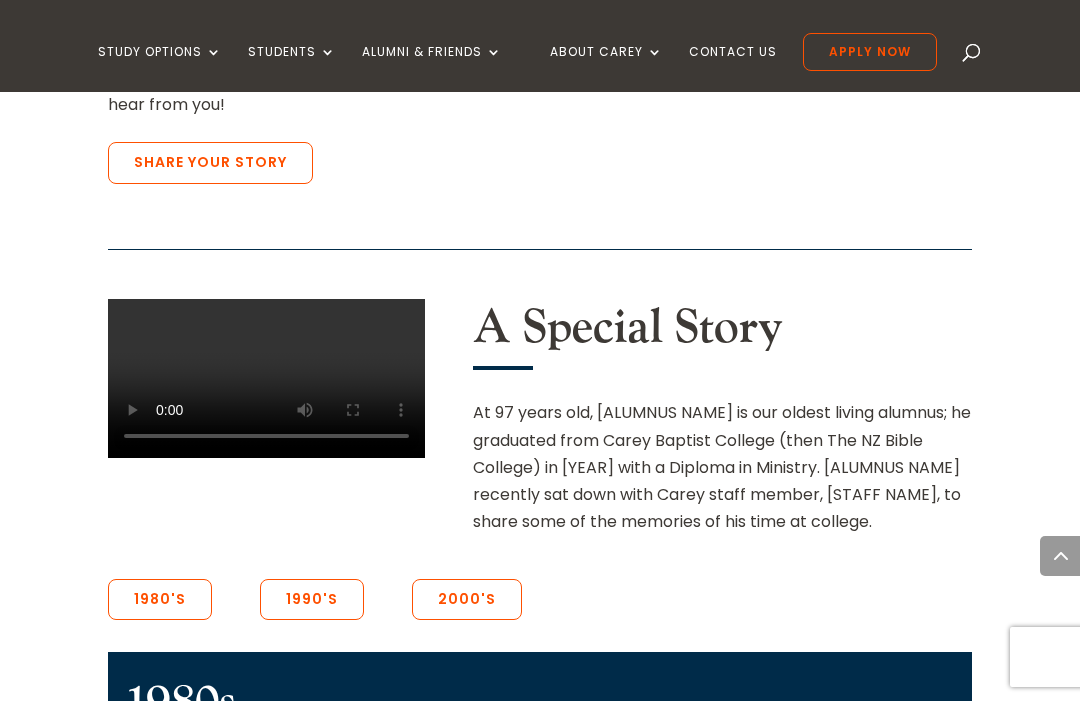 click at bounding box center [266, 378] 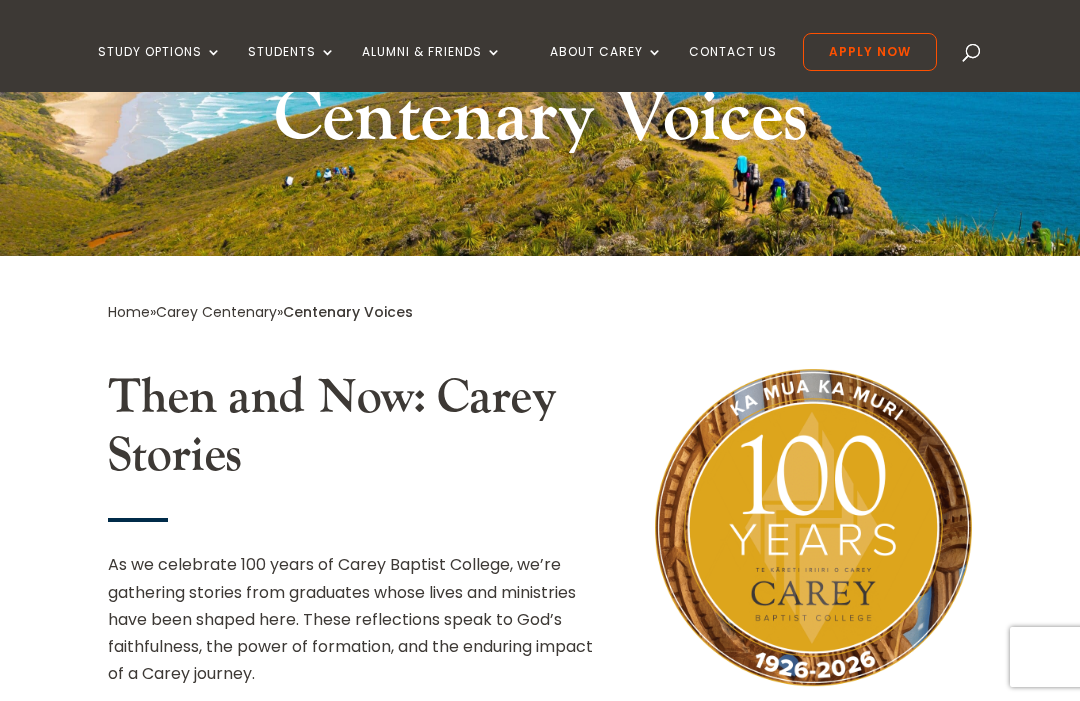 scroll, scrollTop: 0, scrollLeft: 0, axis: both 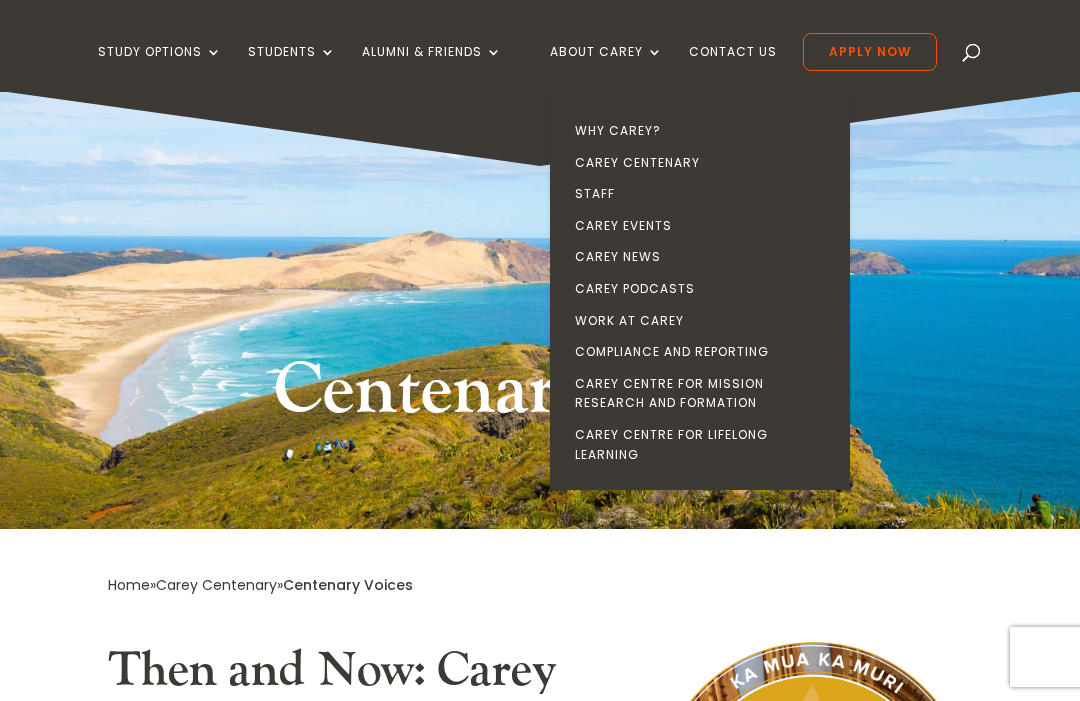 click on "Carey News" at bounding box center [705, 257] 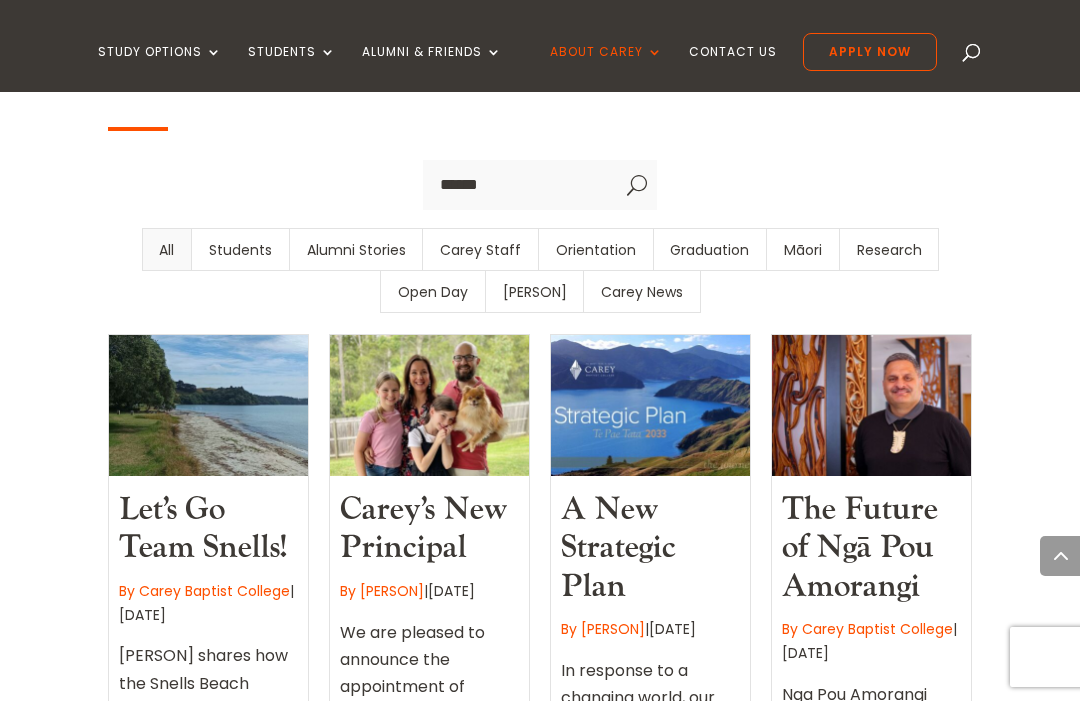 scroll, scrollTop: 0, scrollLeft: 0, axis: both 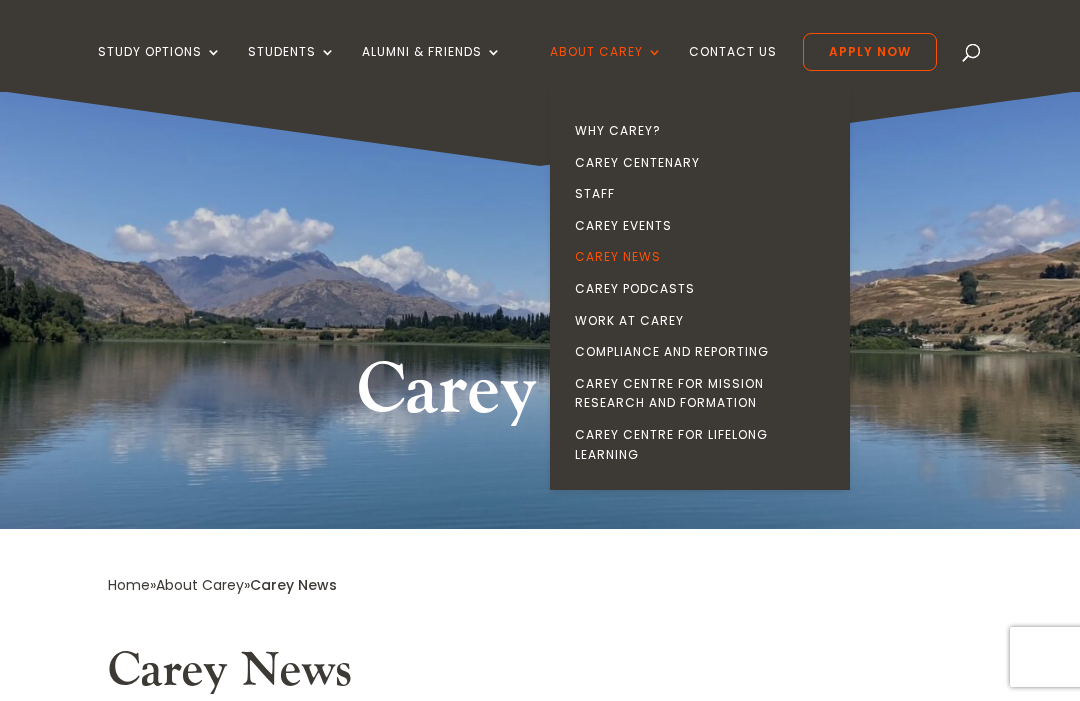 click on "Carey Events" at bounding box center (705, 226) 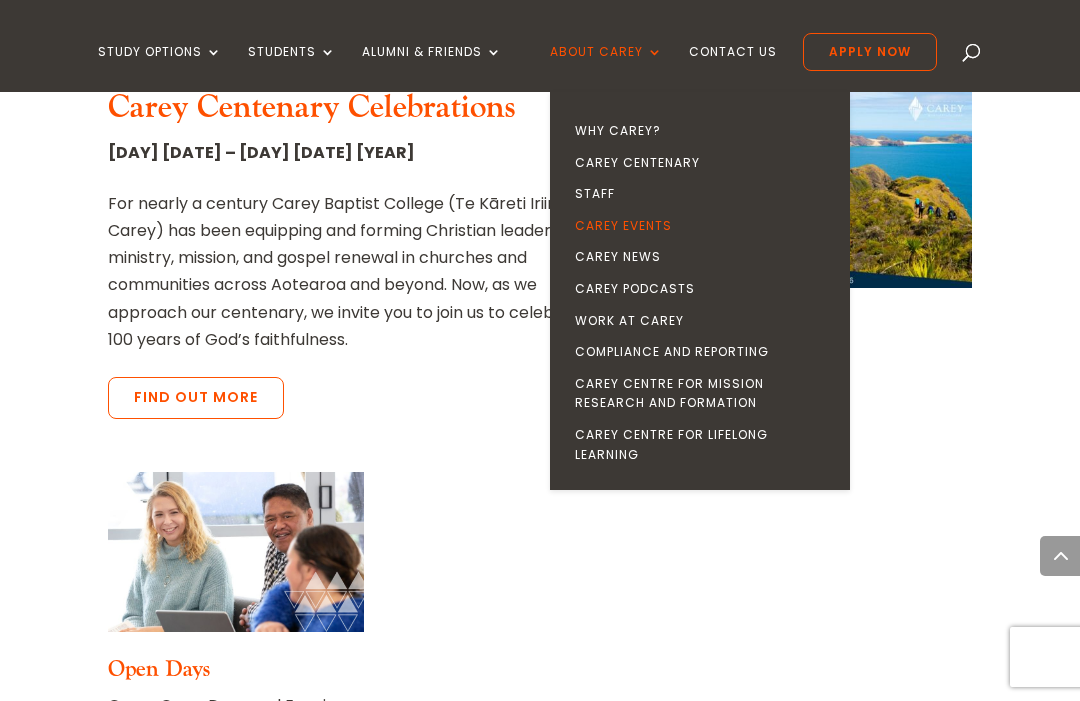 scroll, scrollTop: 1070, scrollLeft: 0, axis: vertical 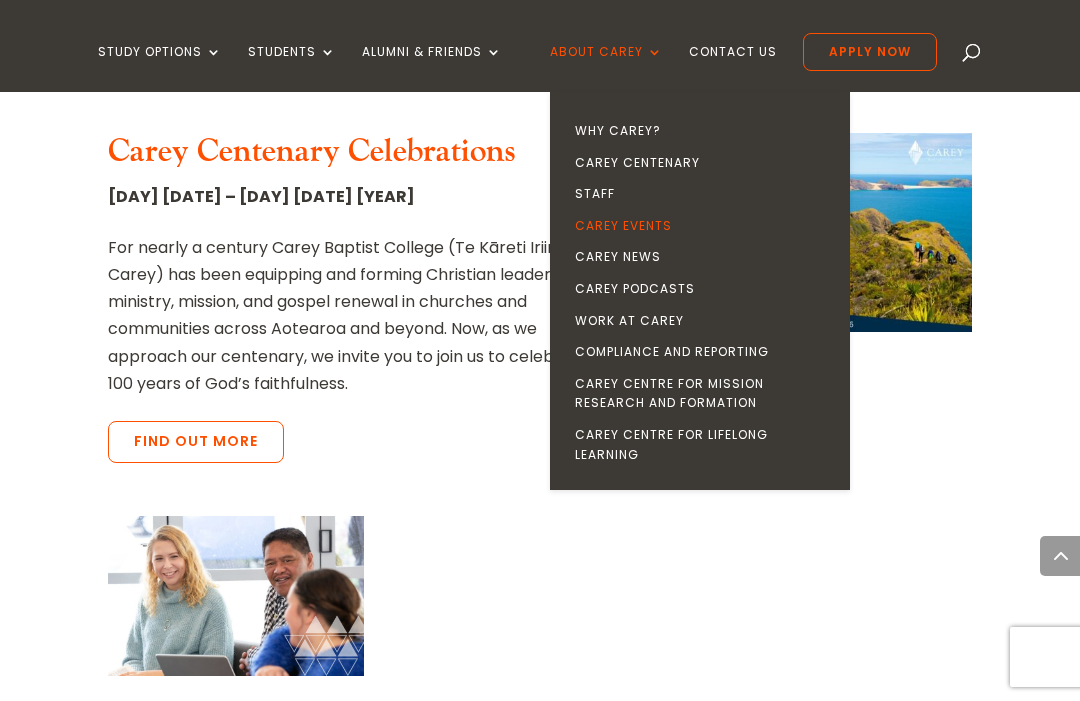 click on "Carey Centenary" at bounding box center (705, 163) 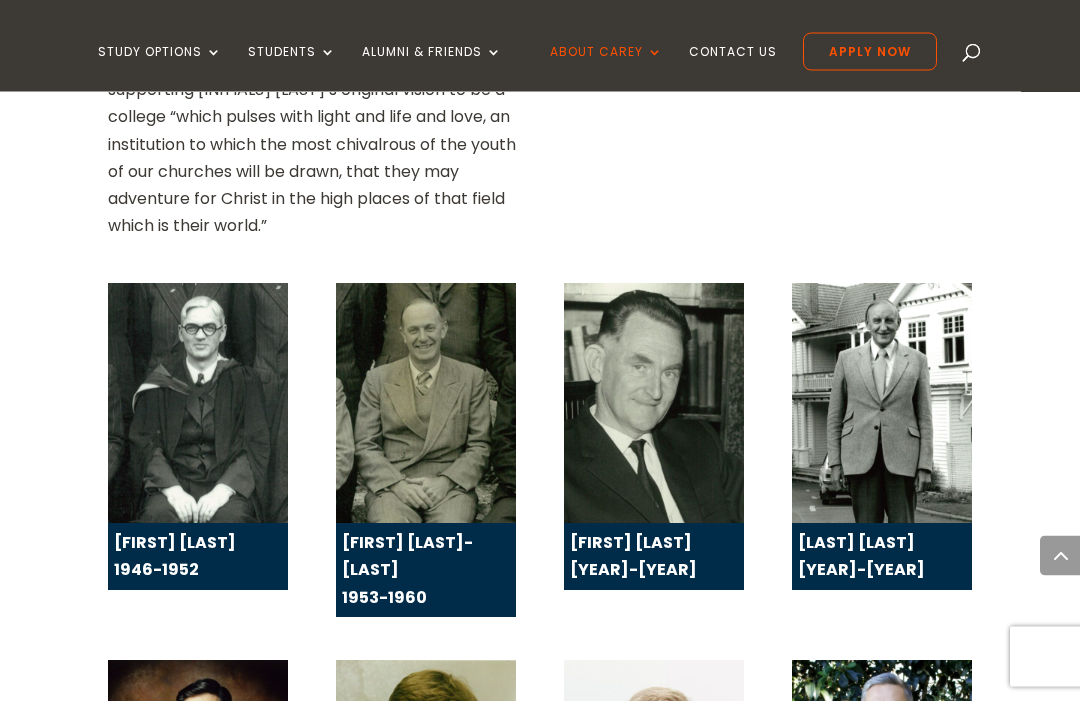 scroll, scrollTop: 3209, scrollLeft: 0, axis: vertical 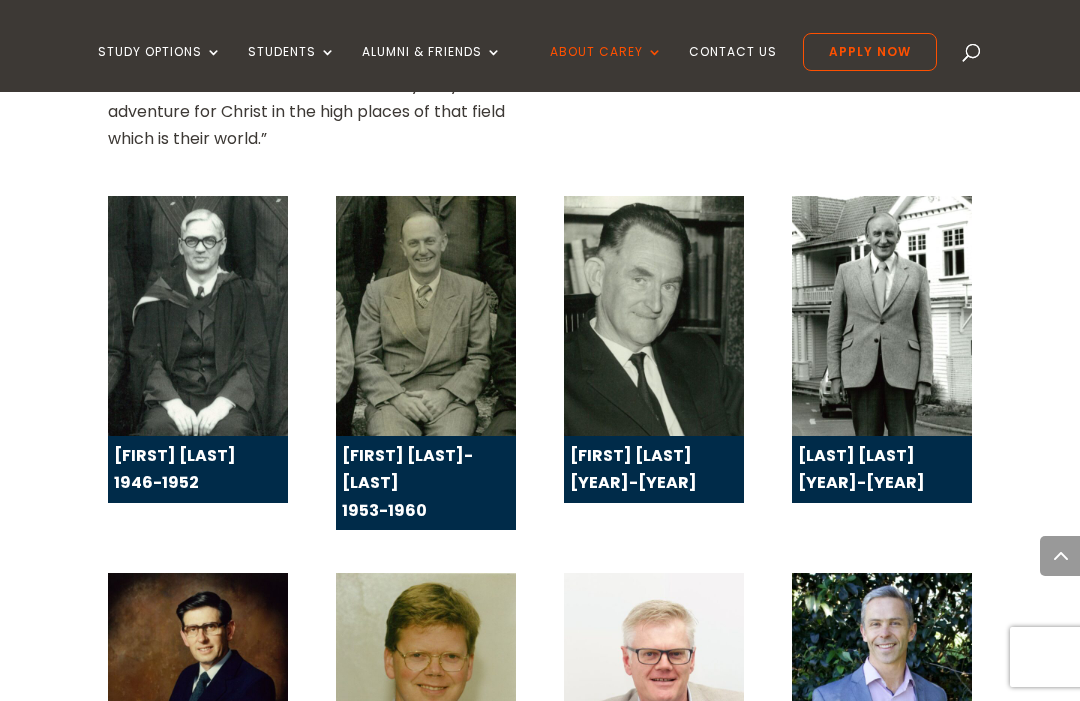 click on "[LAST] [LAST]
[YEAR]-[YEAR]" at bounding box center (861, 469) 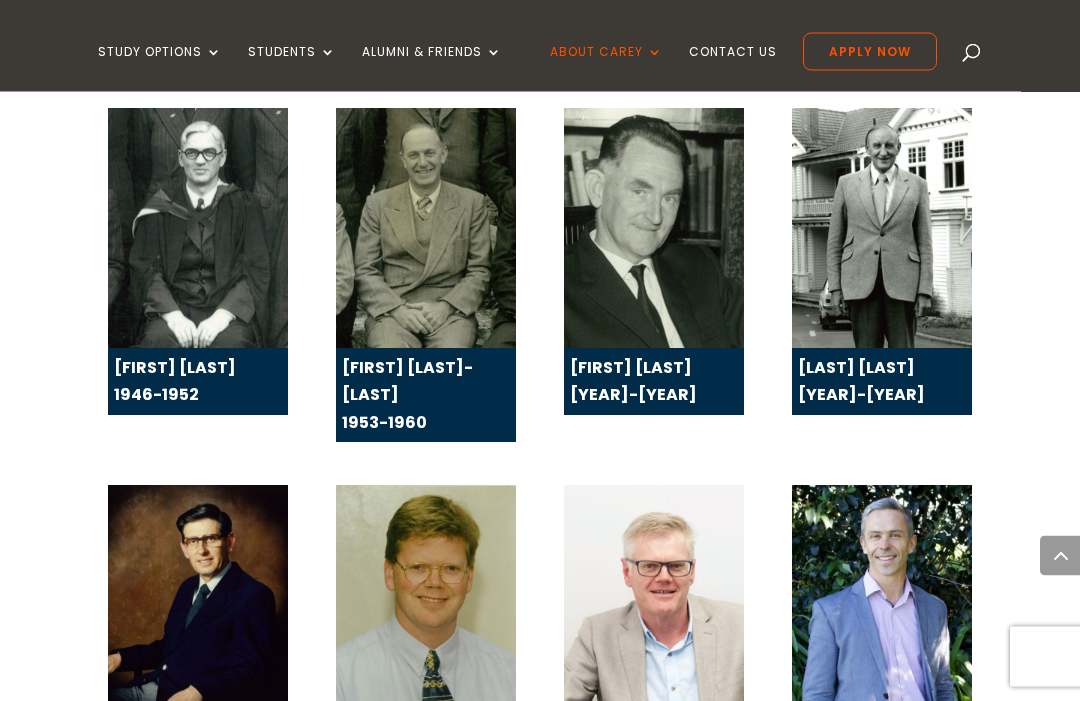 scroll, scrollTop: 3308, scrollLeft: 0, axis: vertical 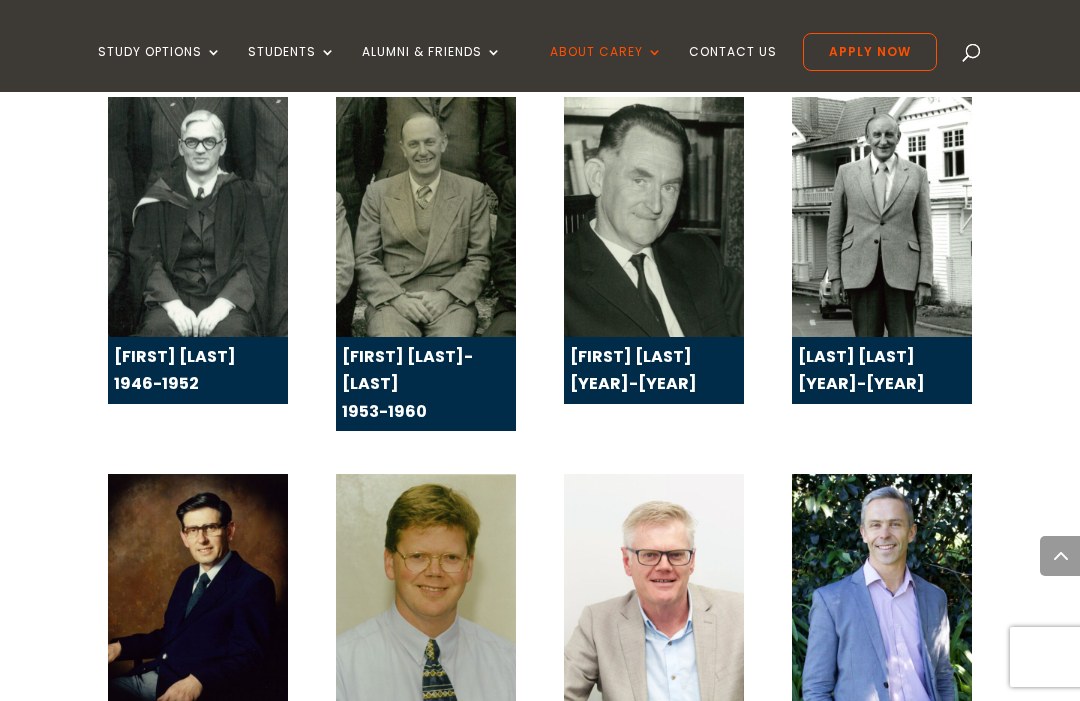 click on "[LAST] [LAST]
[YEAR]-[YEAR]" at bounding box center (885, 370) 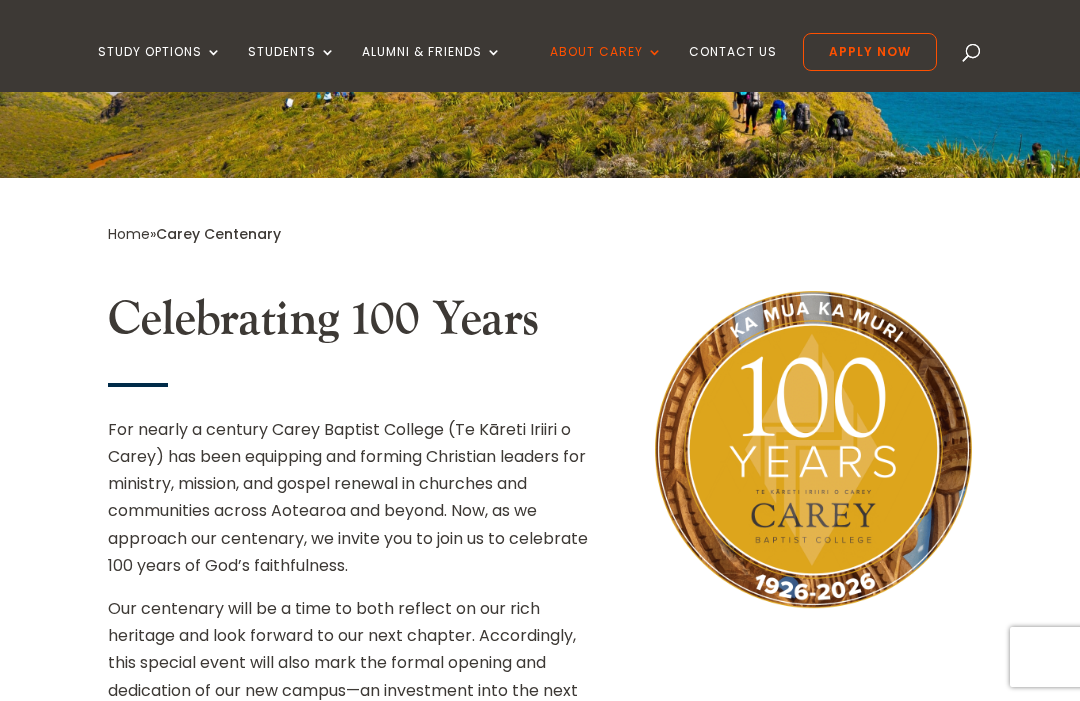 scroll, scrollTop: 0, scrollLeft: 0, axis: both 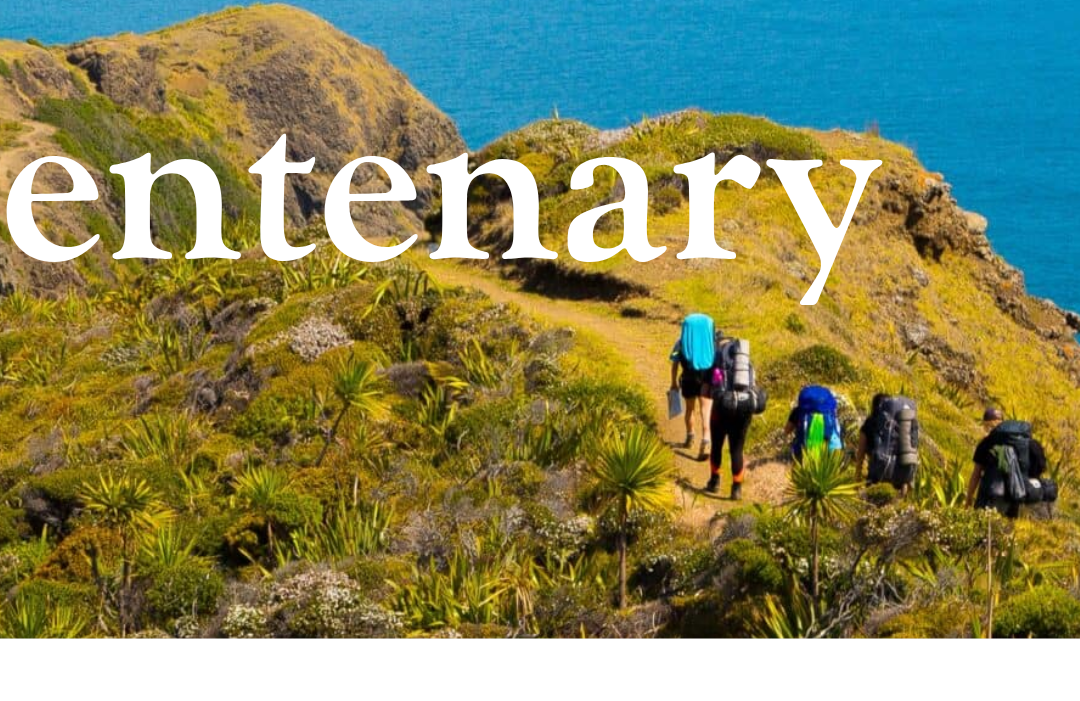 click on "Carey Centenary" at bounding box center [540, 396] 